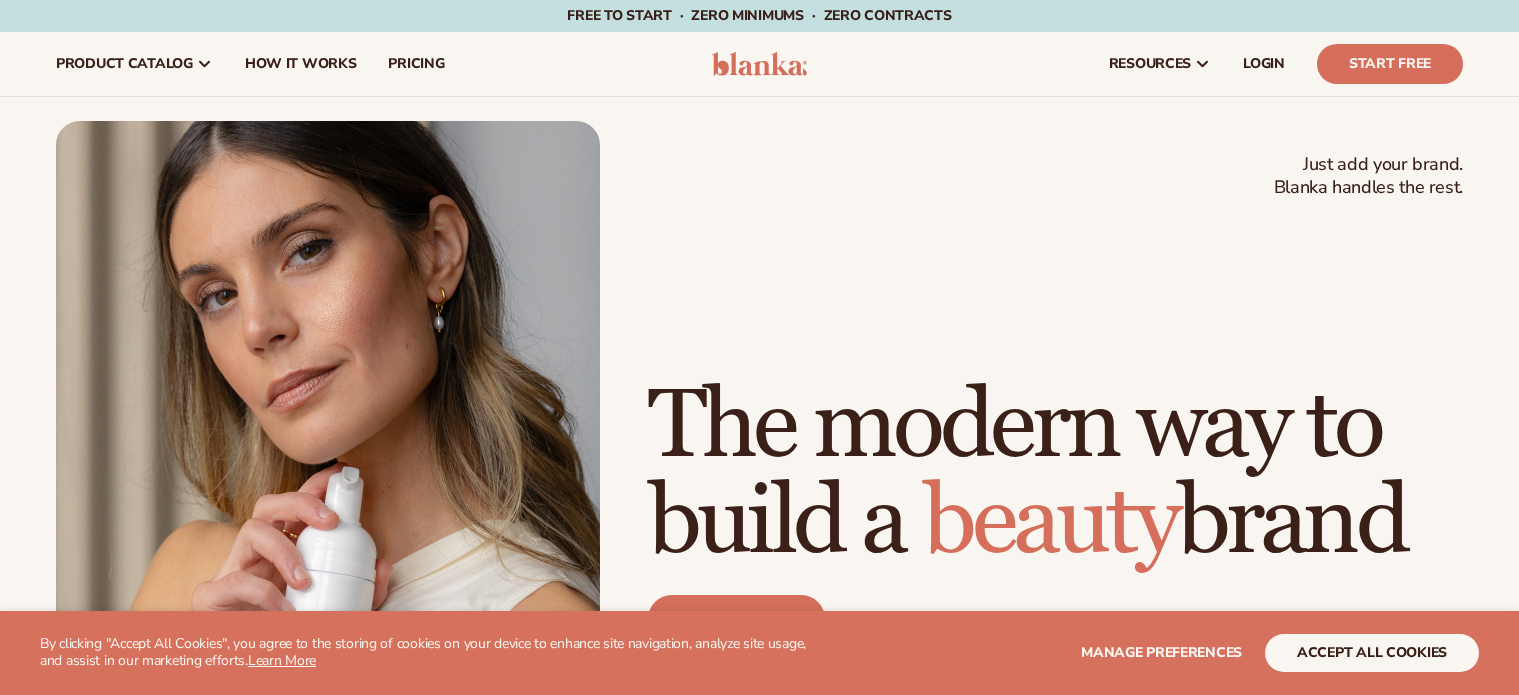 scroll, scrollTop: 0, scrollLeft: 0, axis: both 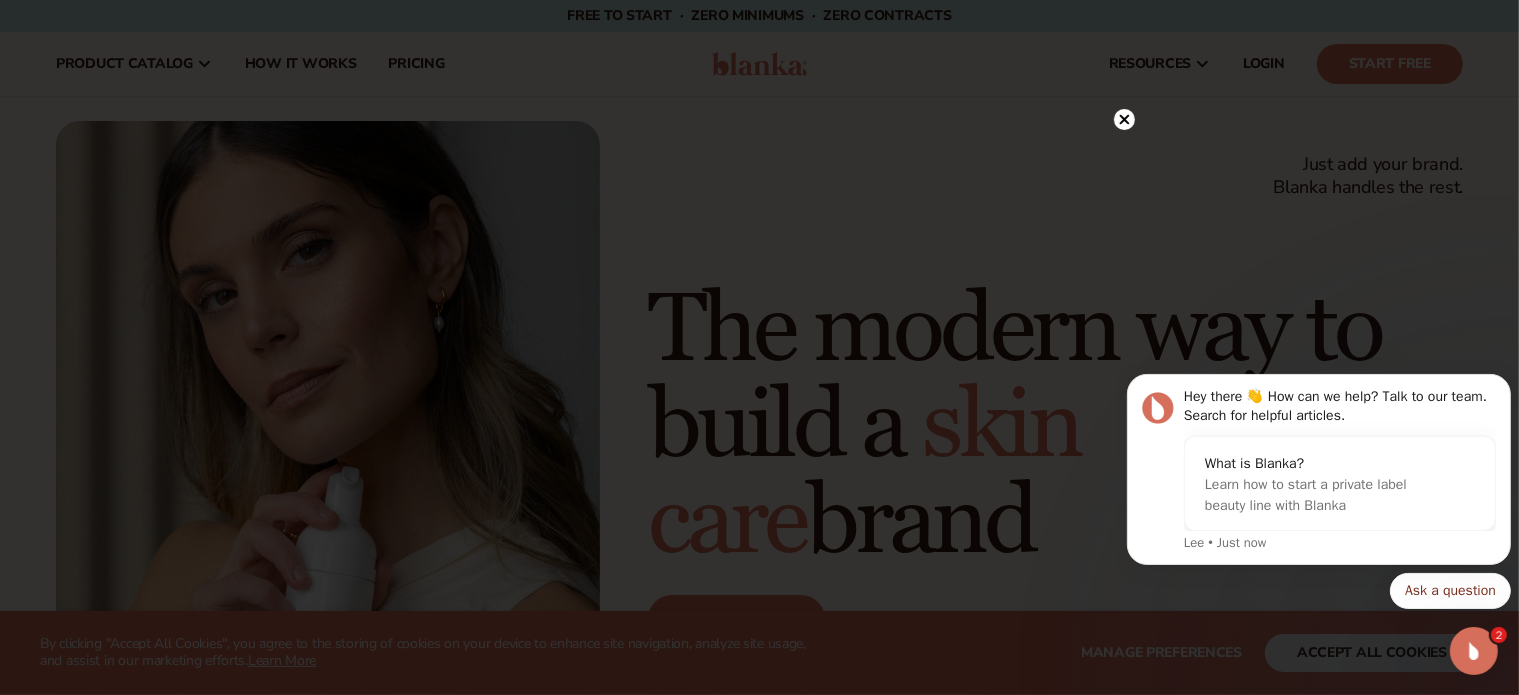 click 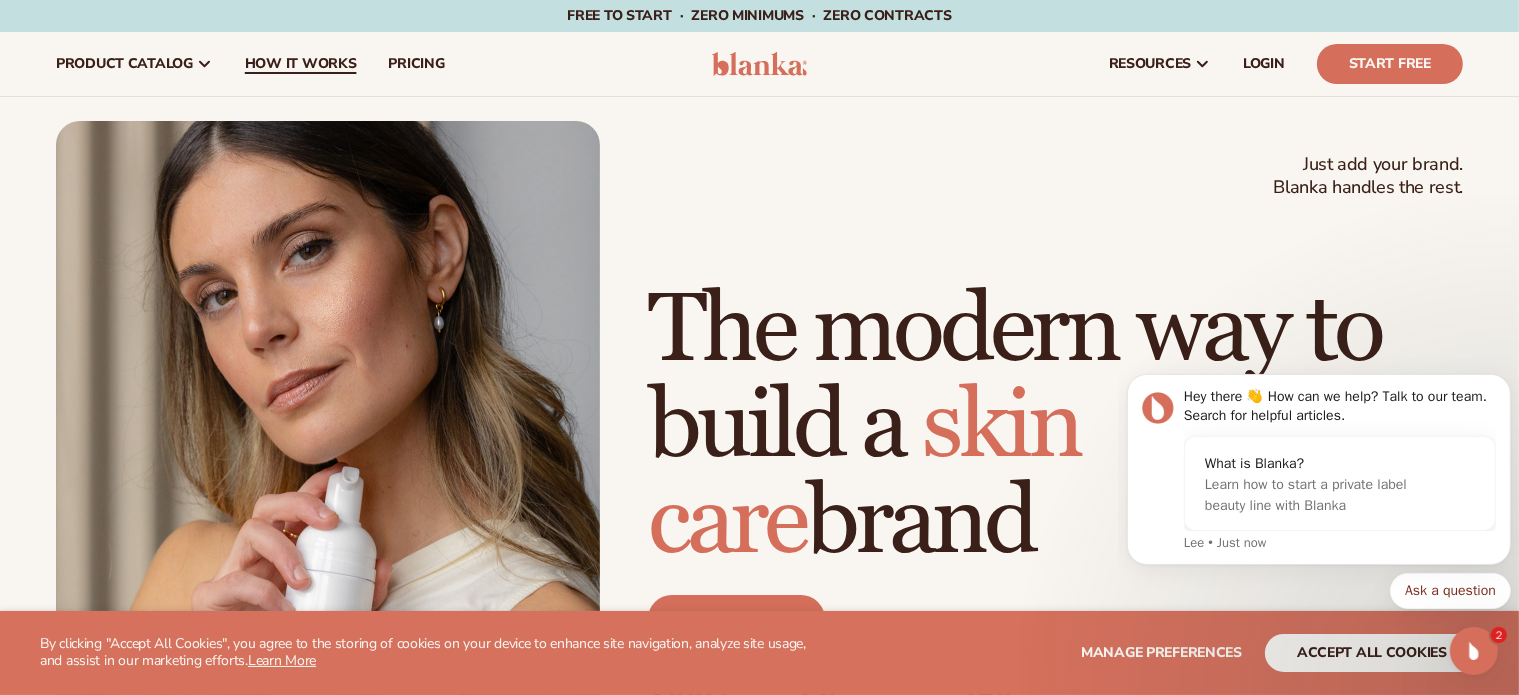 click on "How It Works" at bounding box center (301, 64) 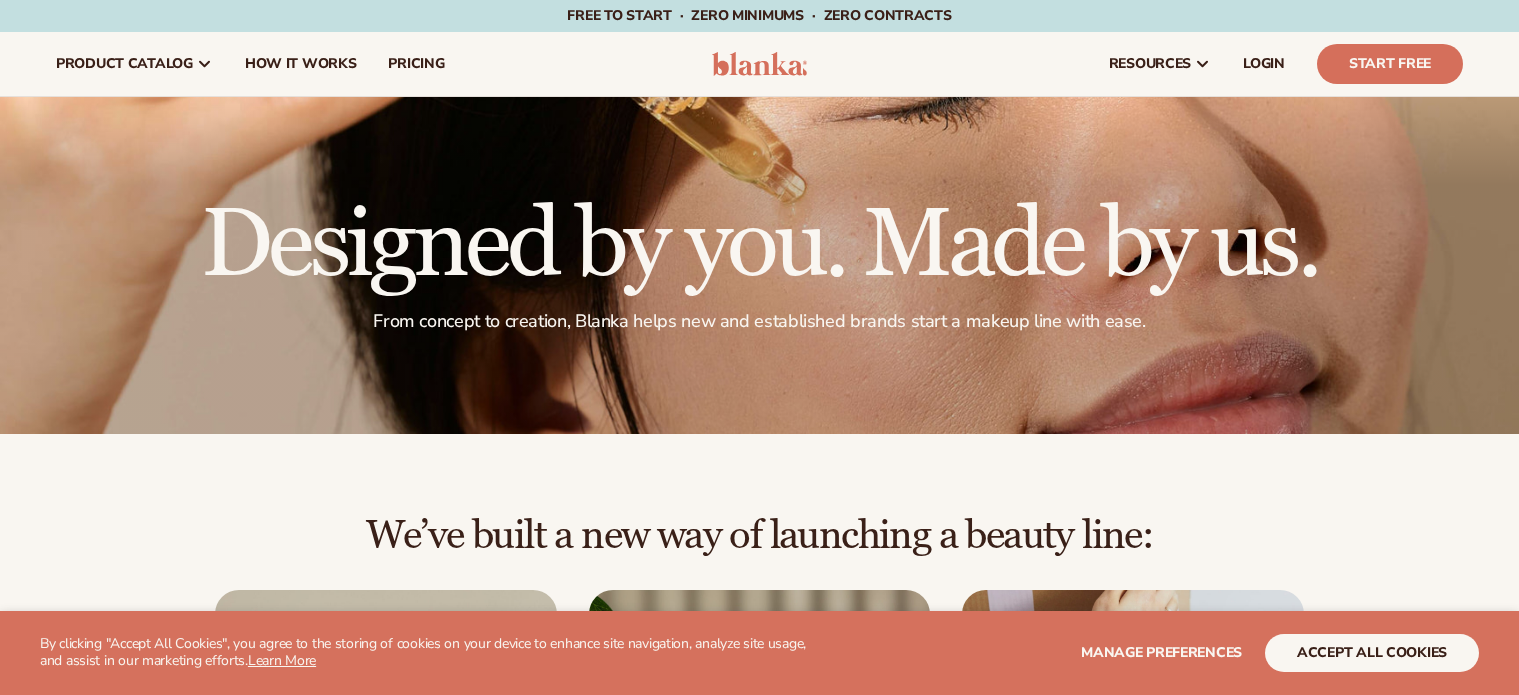 scroll, scrollTop: 0, scrollLeft: 0, axis: both 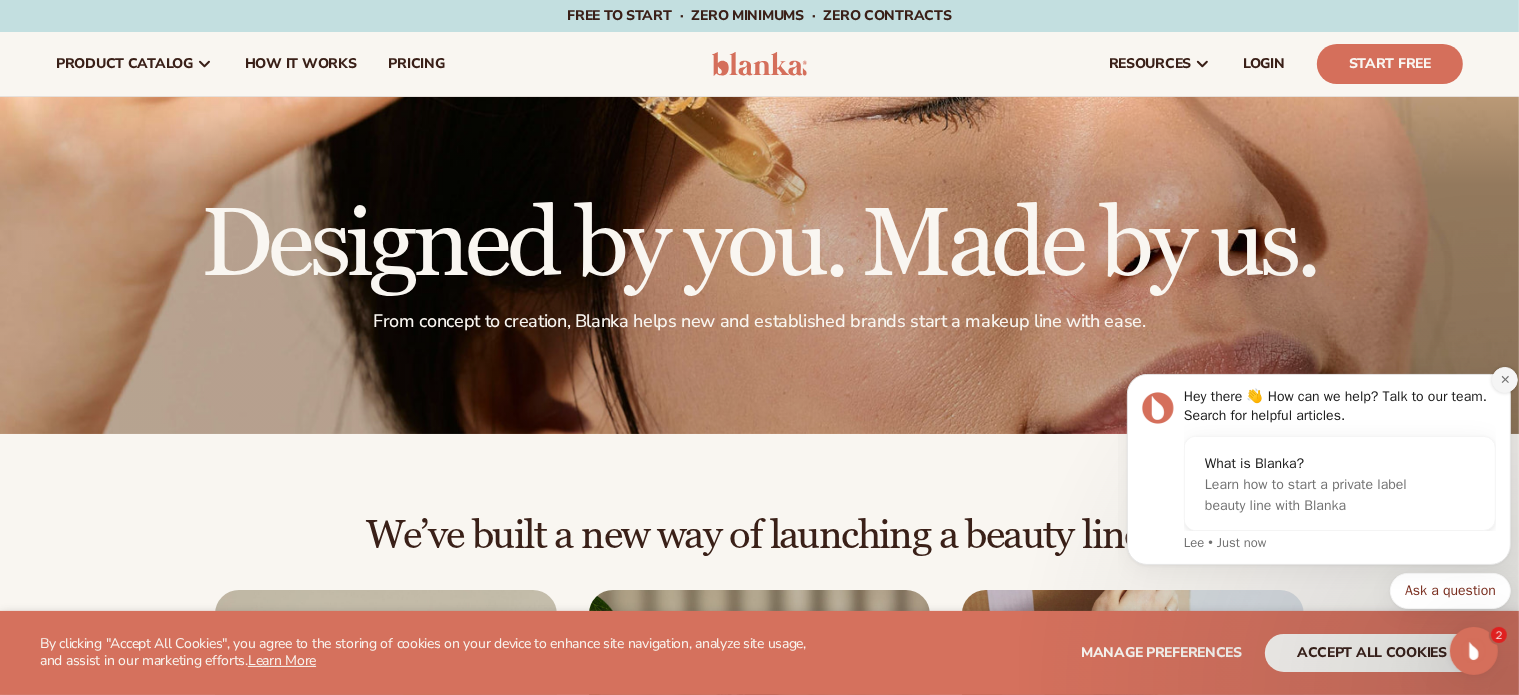 click 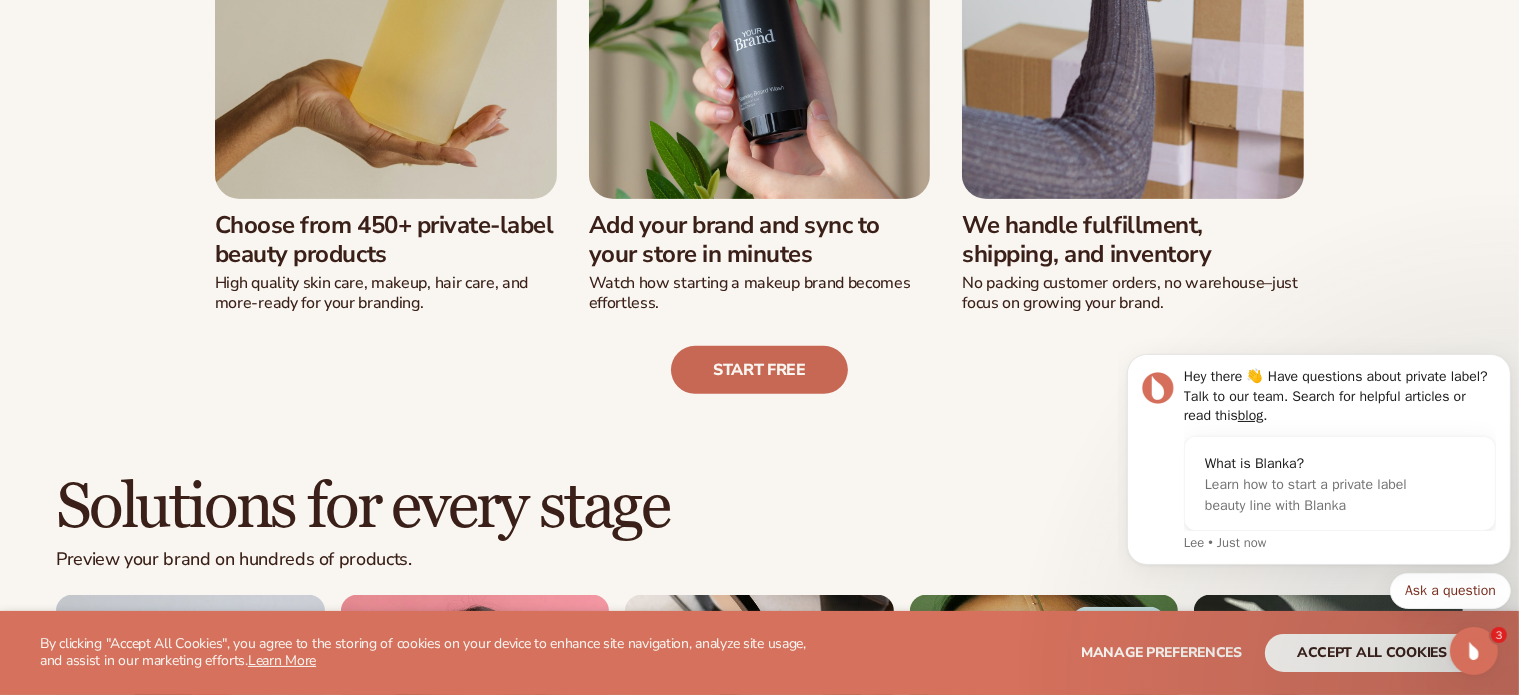 scroll, scrollTop: 1100, scrollLeft: 0, axis: vertical 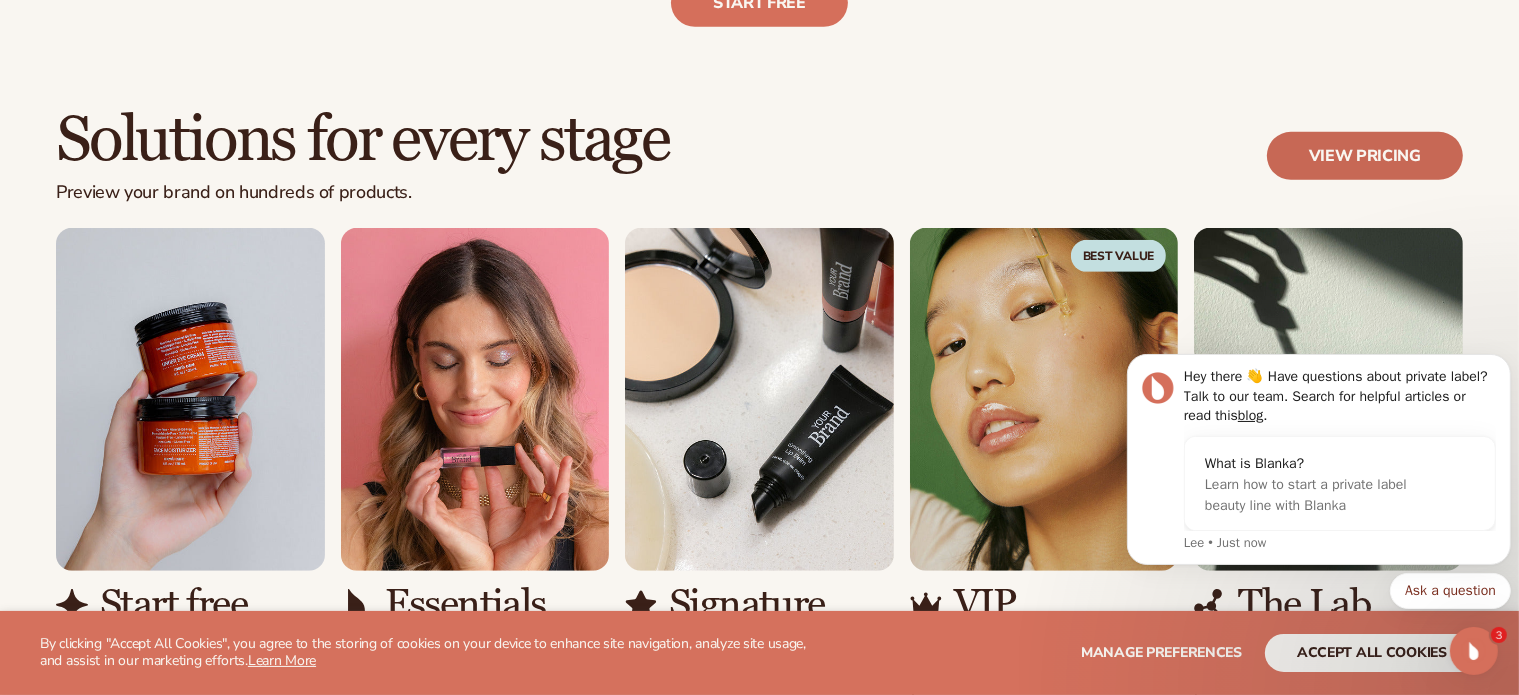 click on "View pricing" at bounding box center (1365, 156) 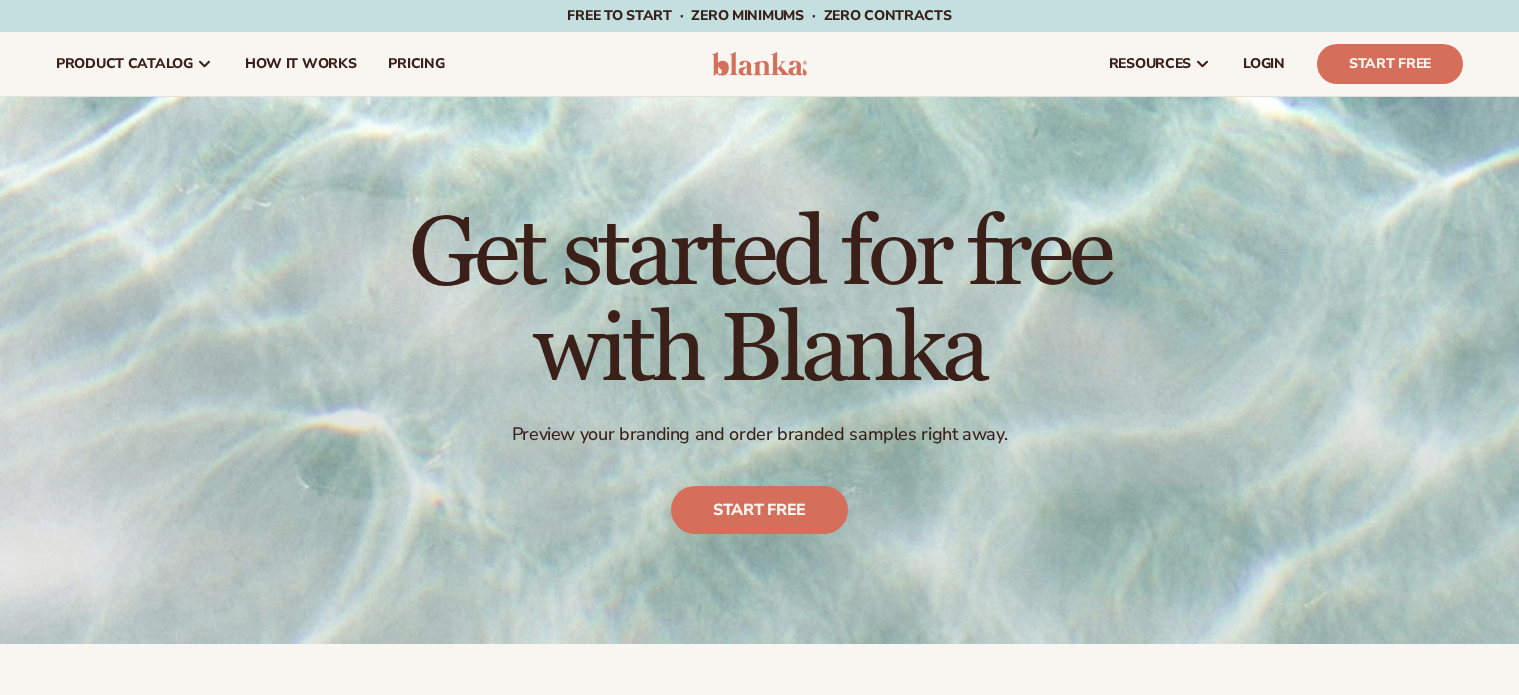 scroll, scrollTop: 0, scrollLeft: 0, axis: both 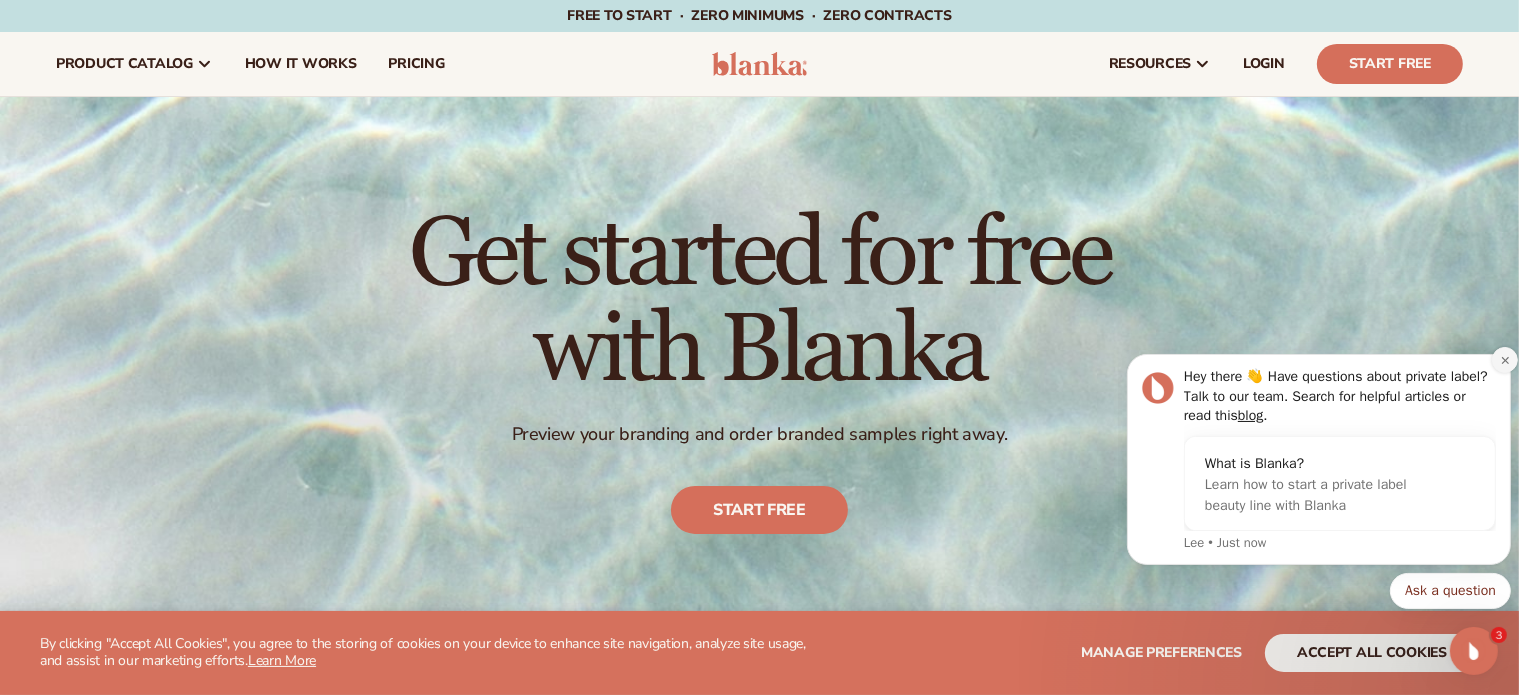 click 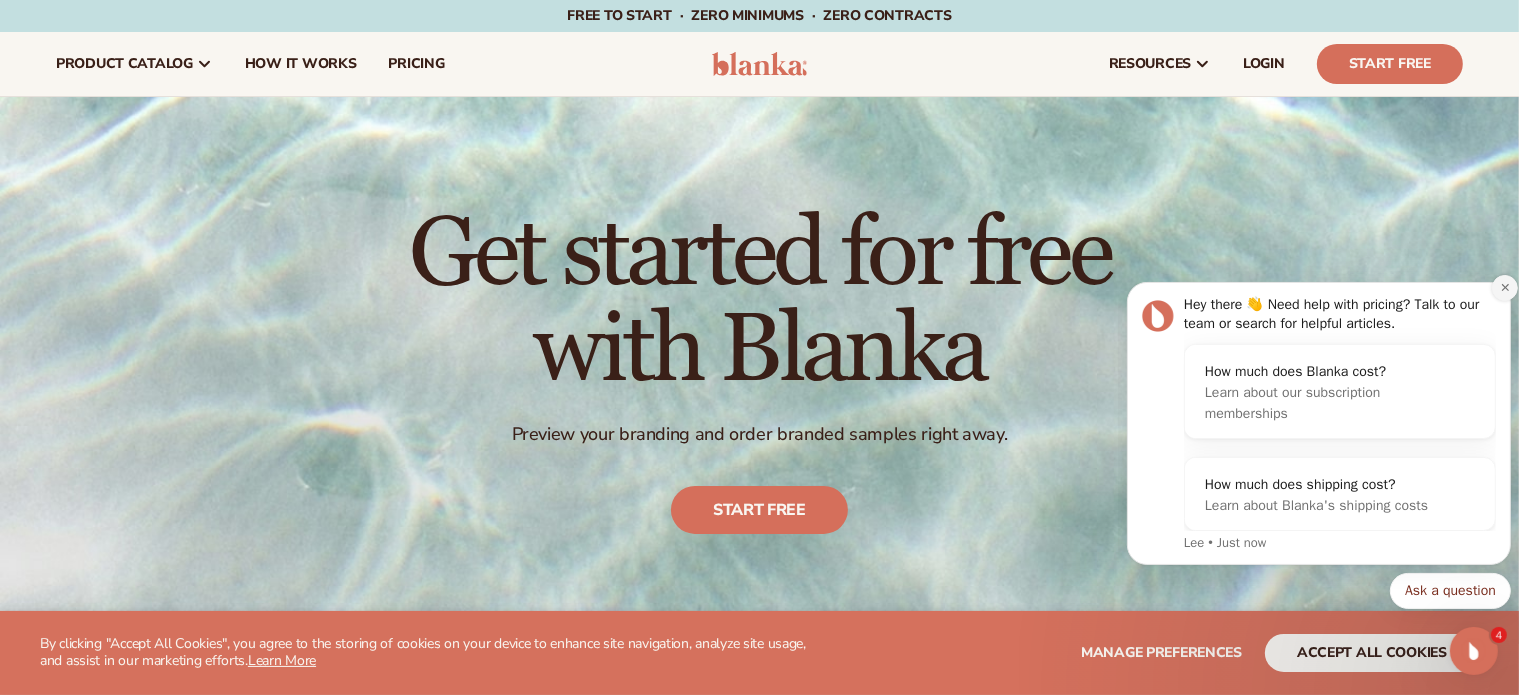click 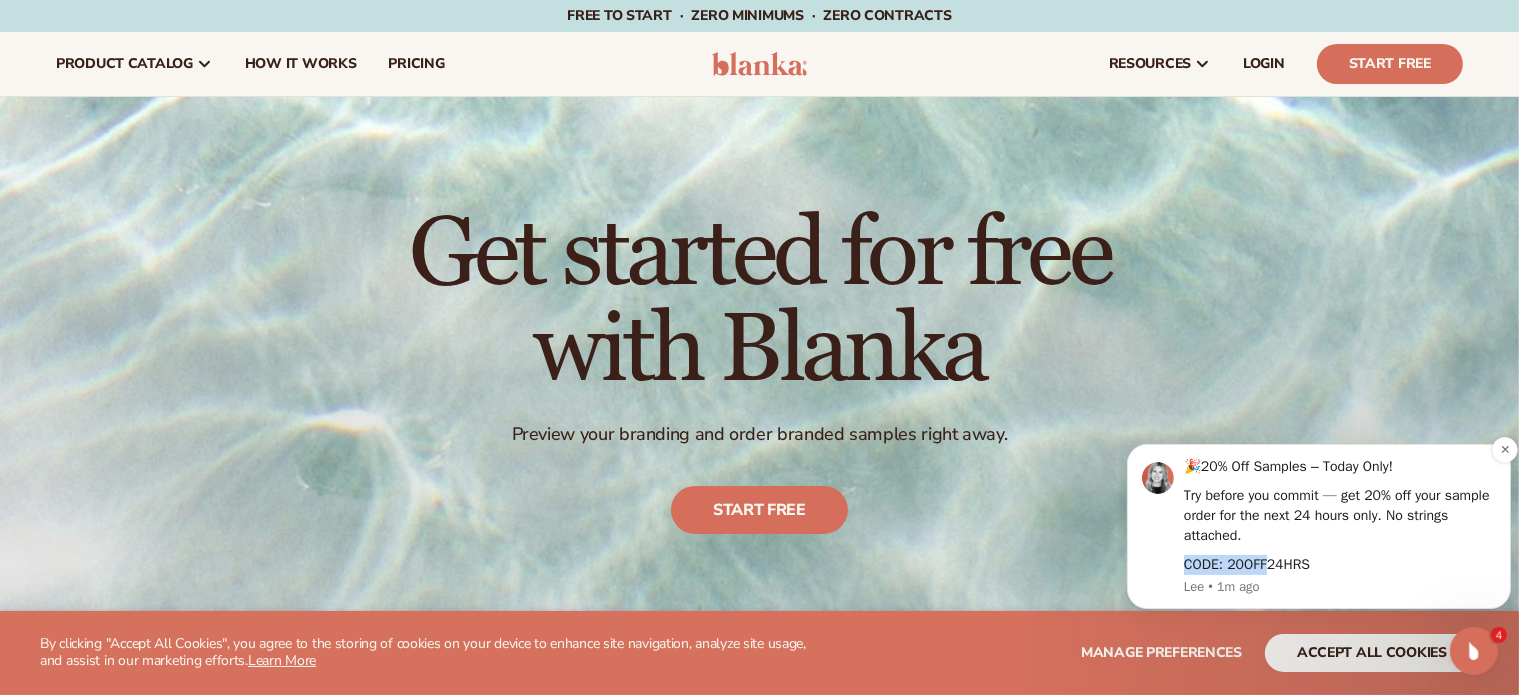 drag, startPoint x: 1357, startPoint y: 543, endPoint x: 1266, endPoint y: 558, distance: 92.22798 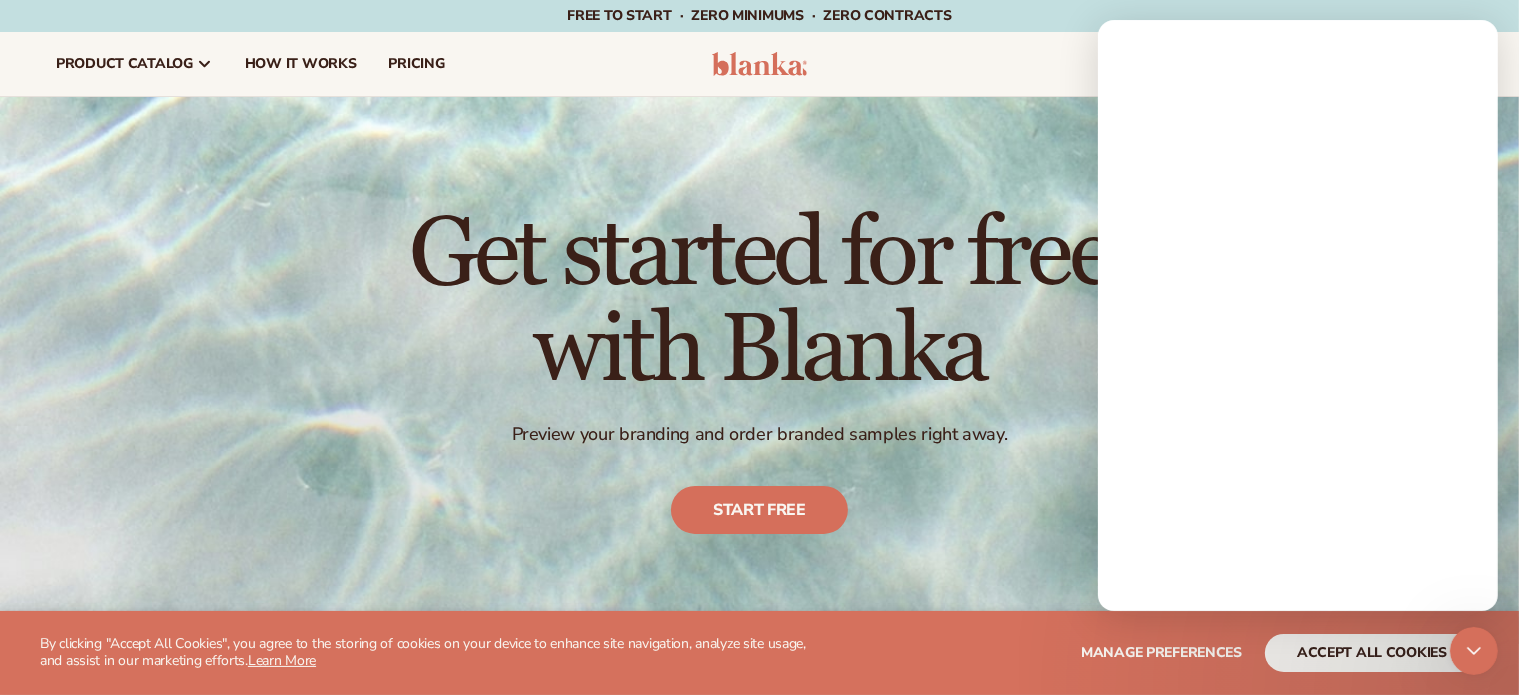 scroll, scrollTop: 0, scrollLeft: 0, axis: both 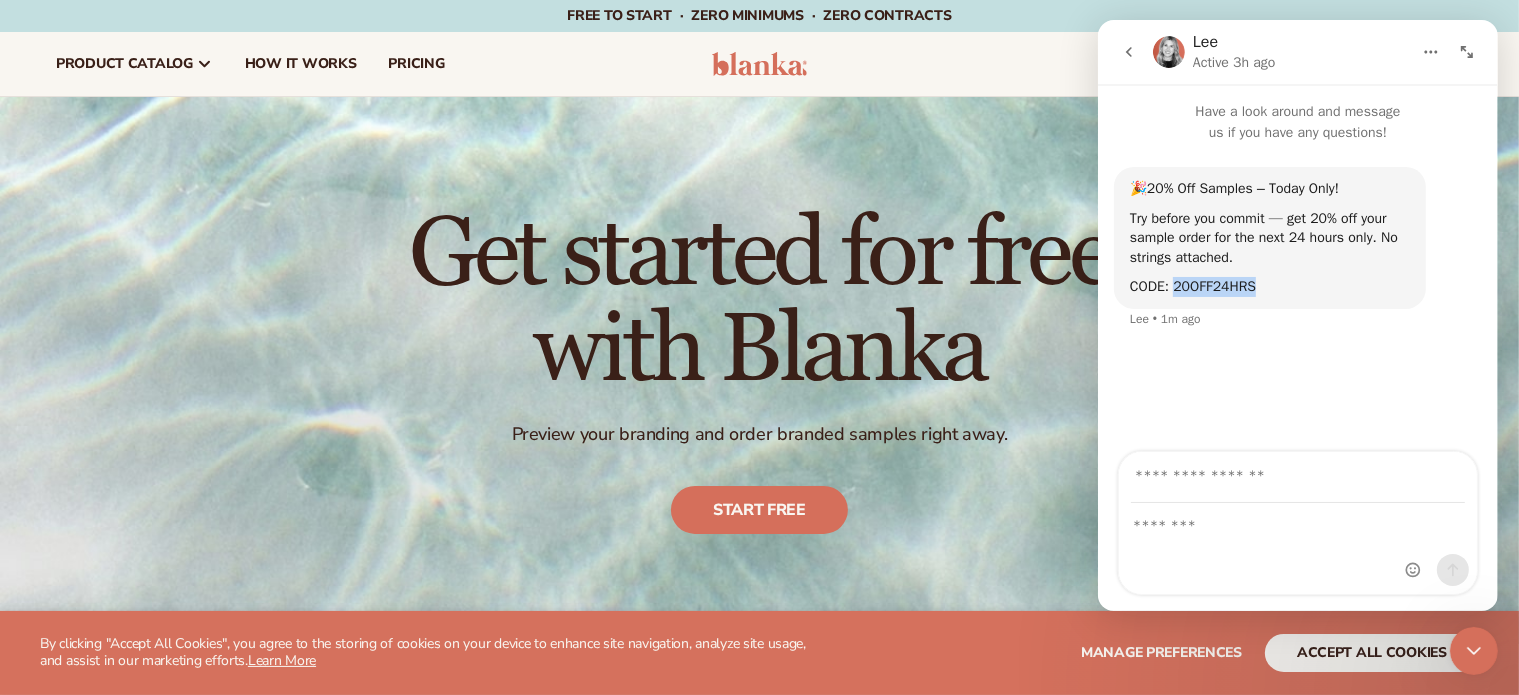 drag, startPoint x: 1296, startPoint y: 291, endPoint x: 1174, endPoint y: 294, distance: 122.03688 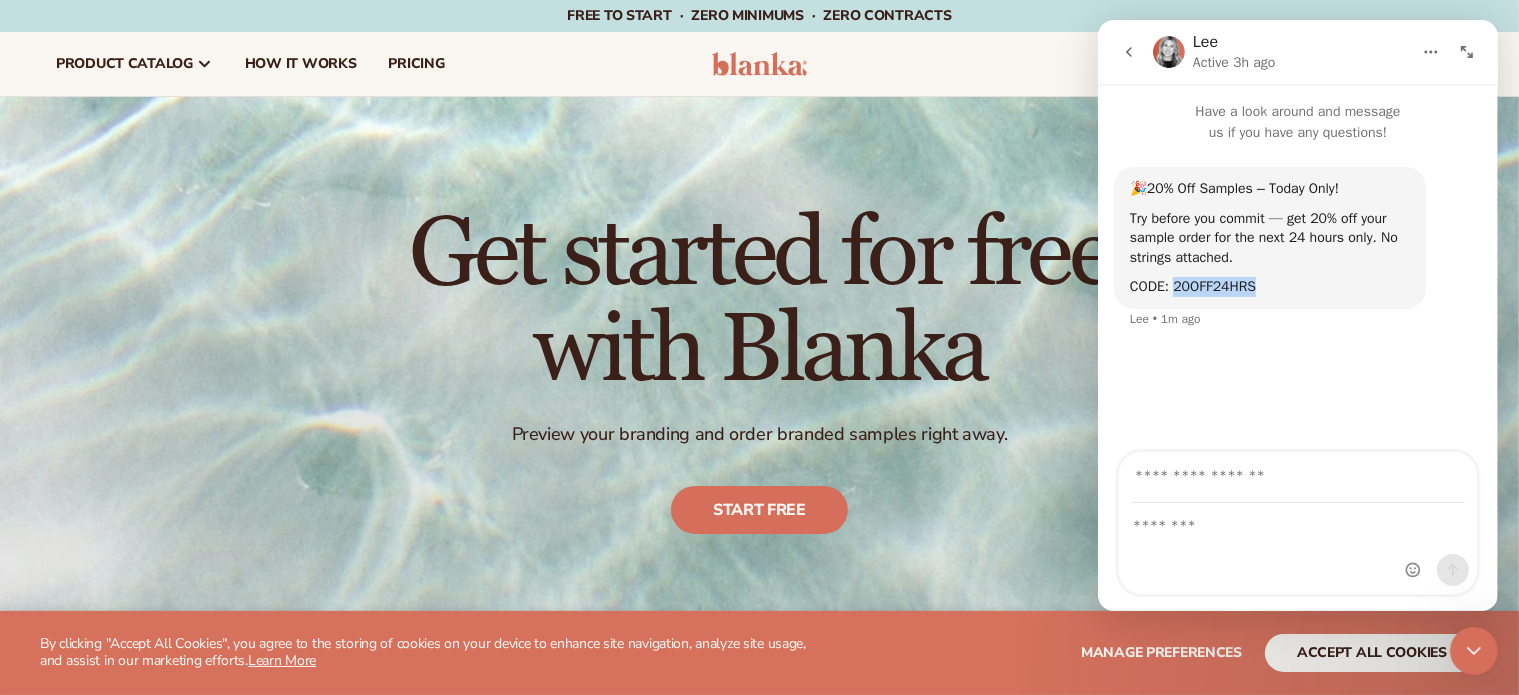 copy on "20OFF24HRS" 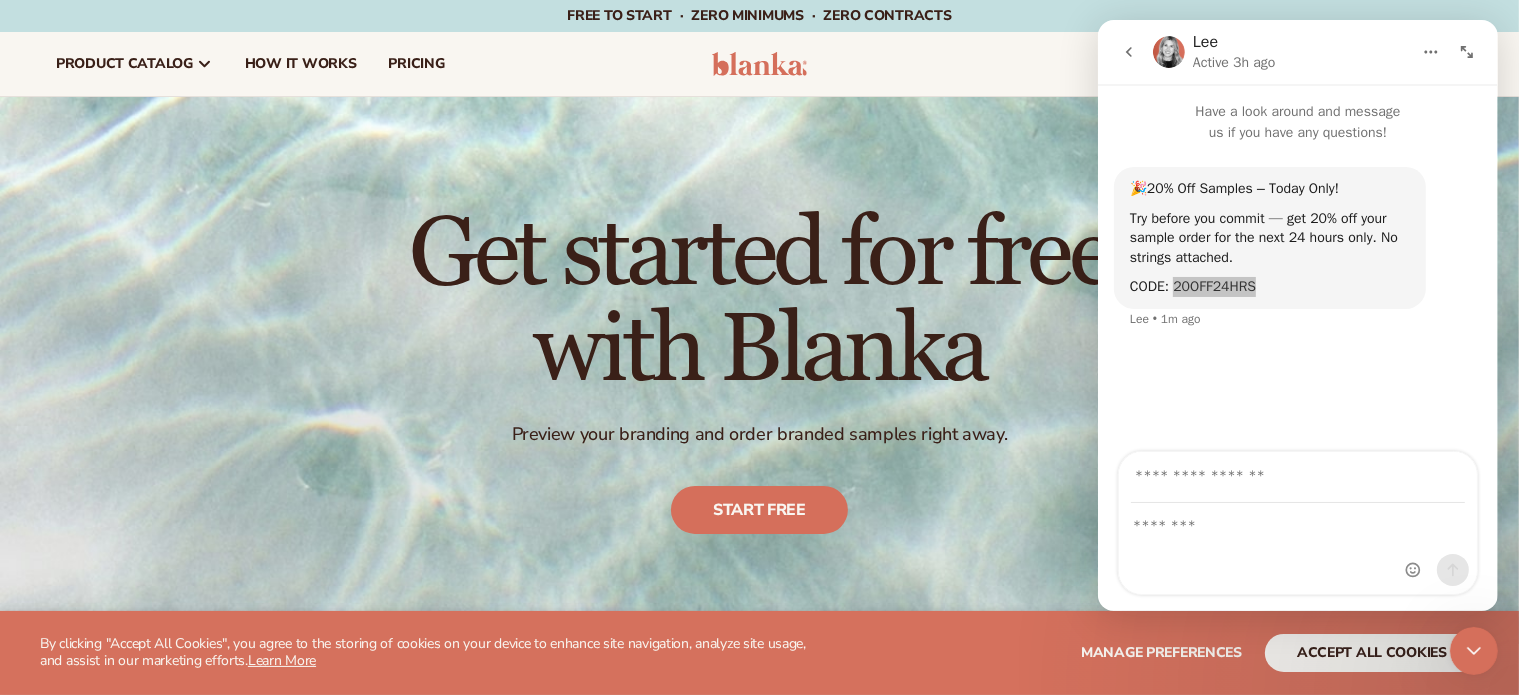 click on "Get started for free  with Blanka
Preview your branding and order branded samples right away.
Start free" at bounding box center [759, 370] 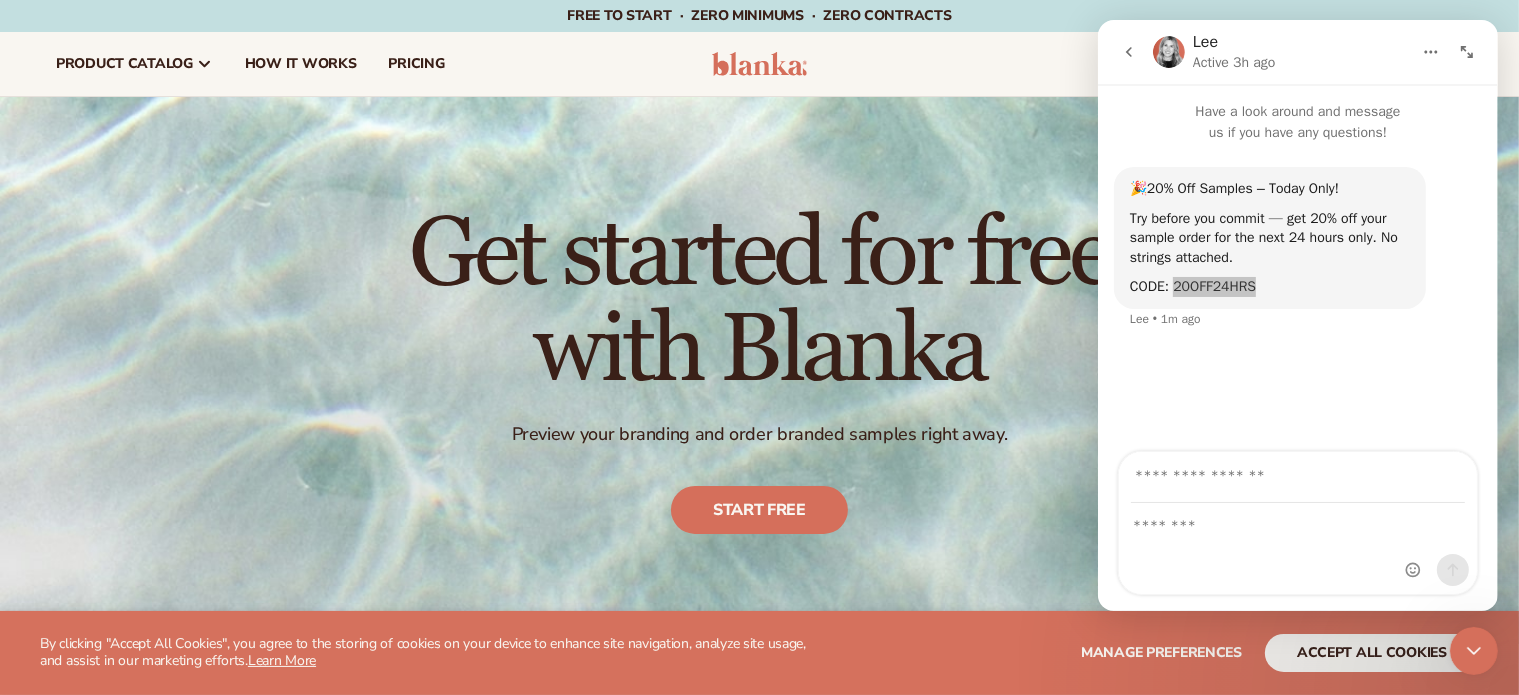 click 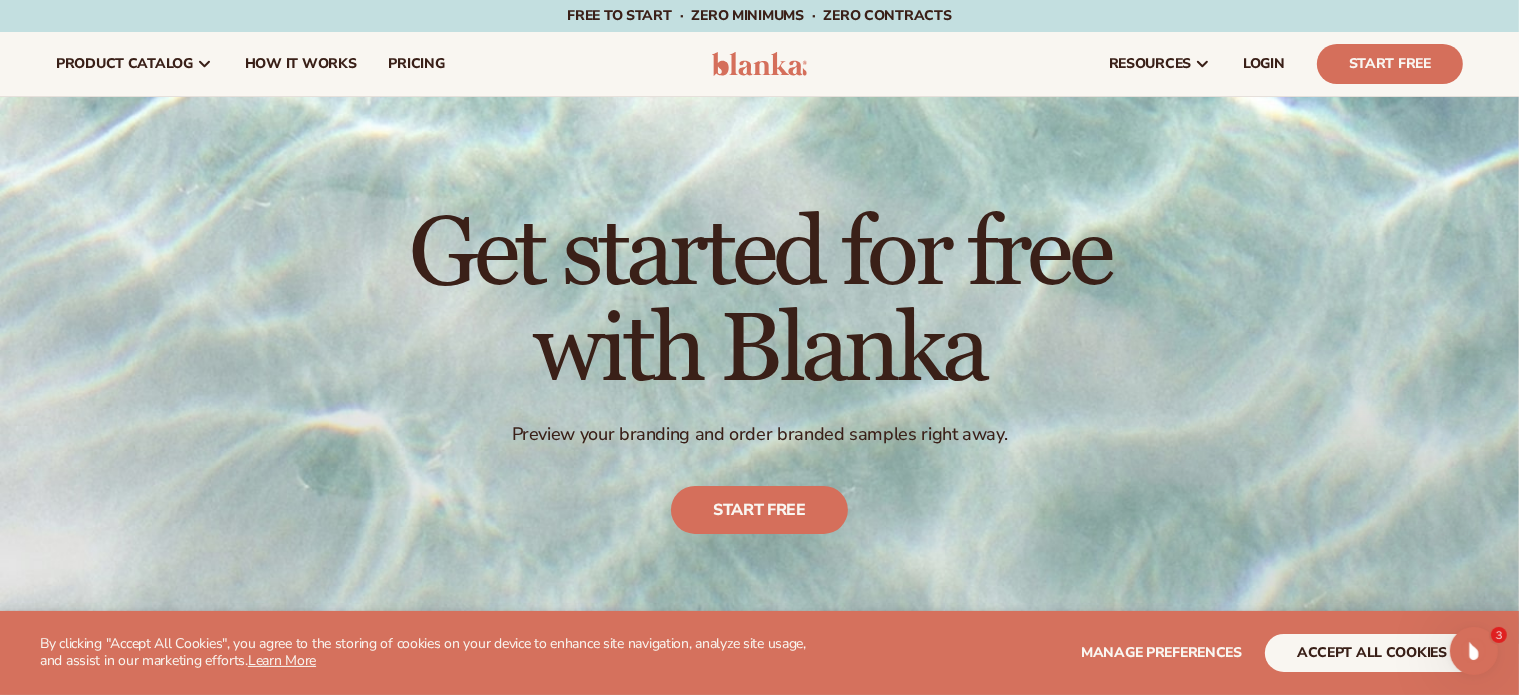 scroll, scrollTop: 0, scrollLeft: 0, axis: both 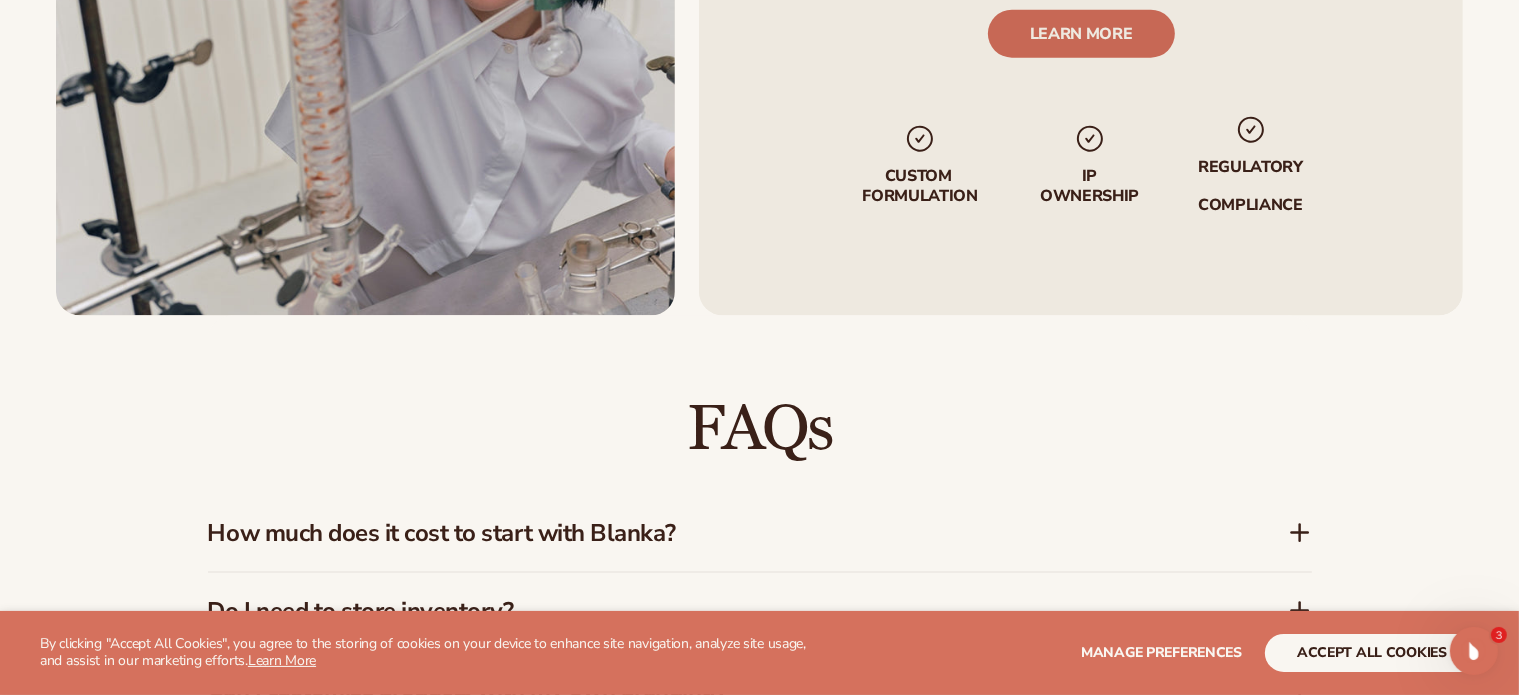 click on "LEARN MORE" at bounding box center (1080, 34) 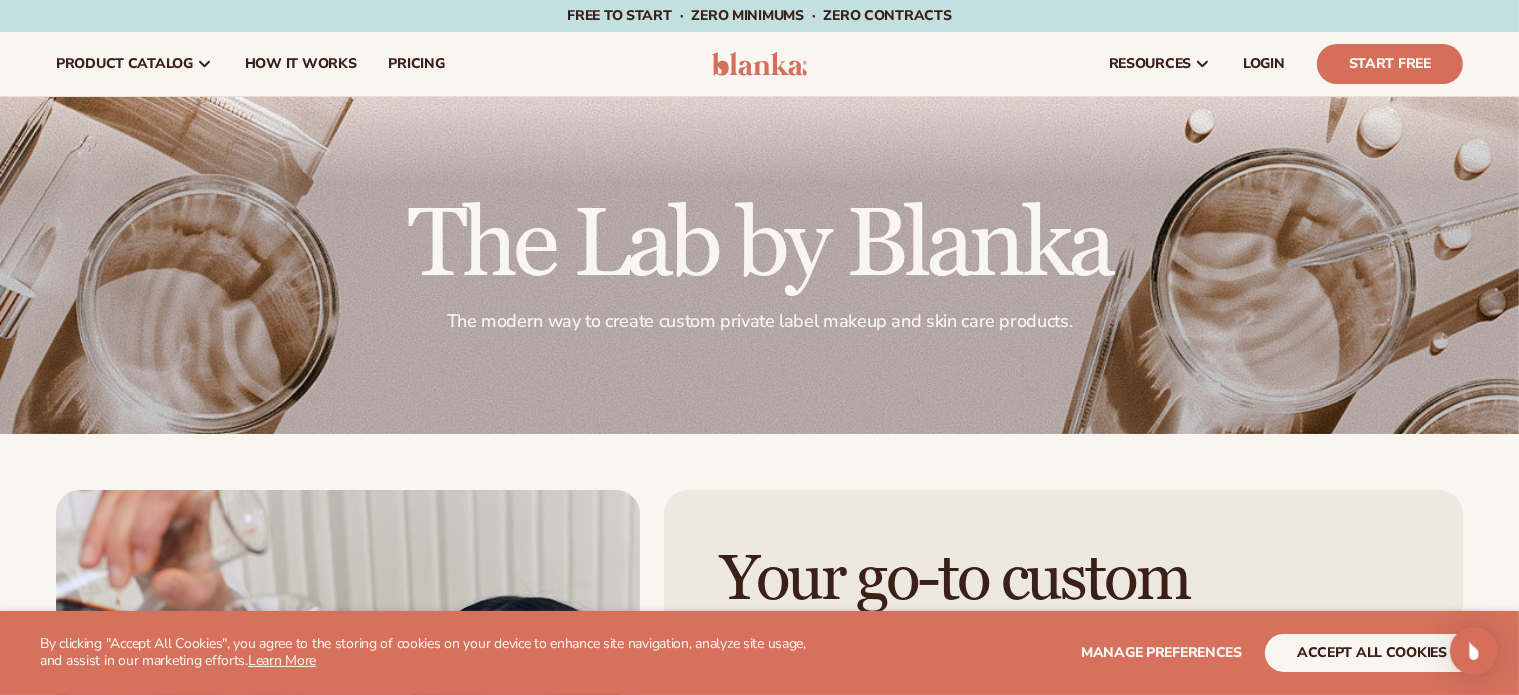 scroll, scrollTop: 366, scrollLeft: 0, axis: vertical 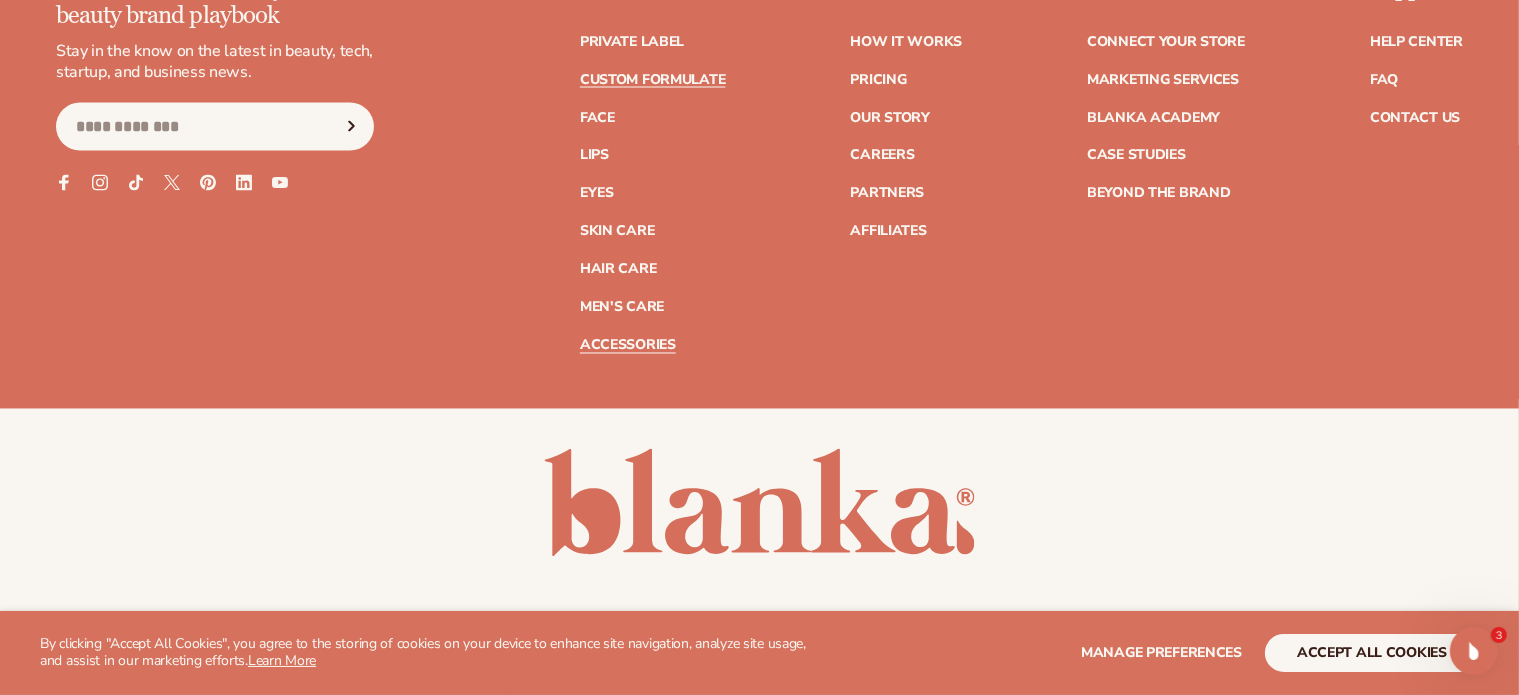 click on "Accessories" at bounding box center (628, 346) 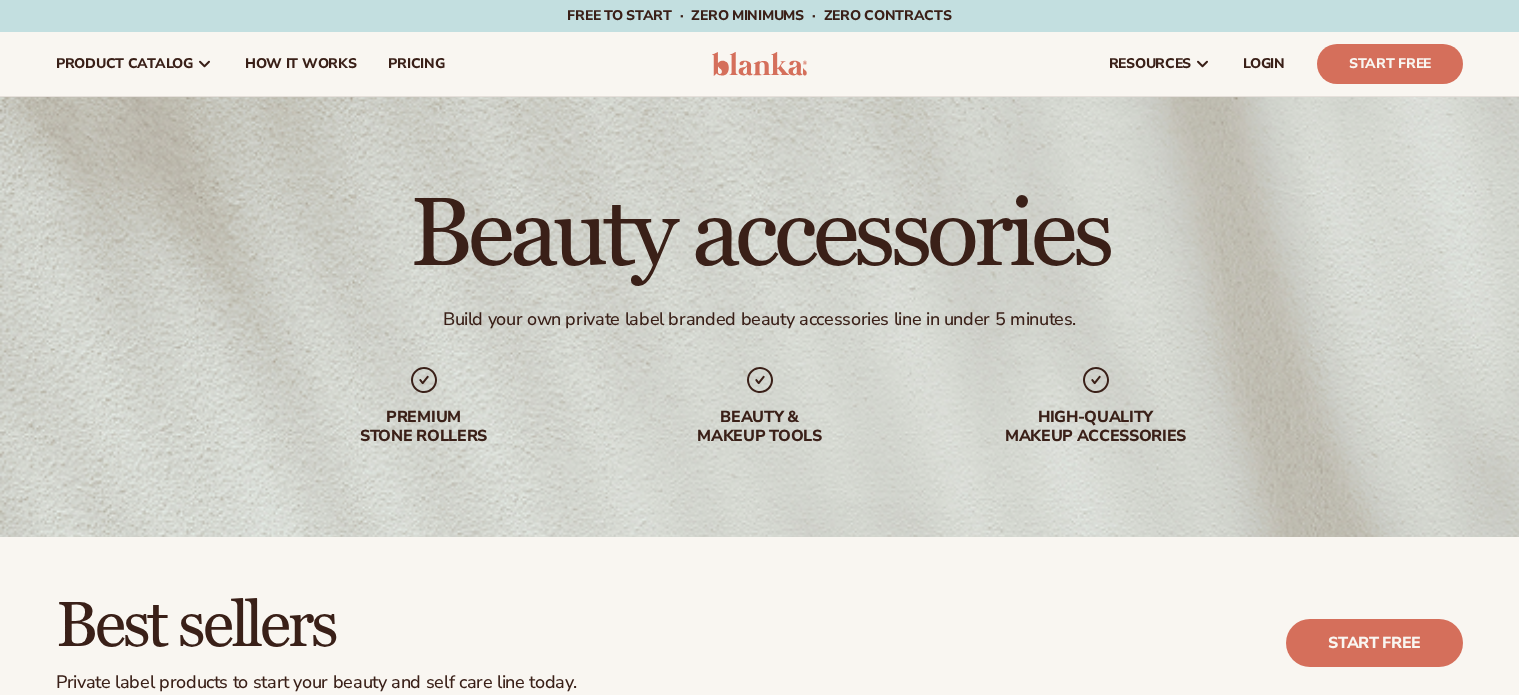 scroll, scrollTop: 0, scrollLeft: 0, axis: both 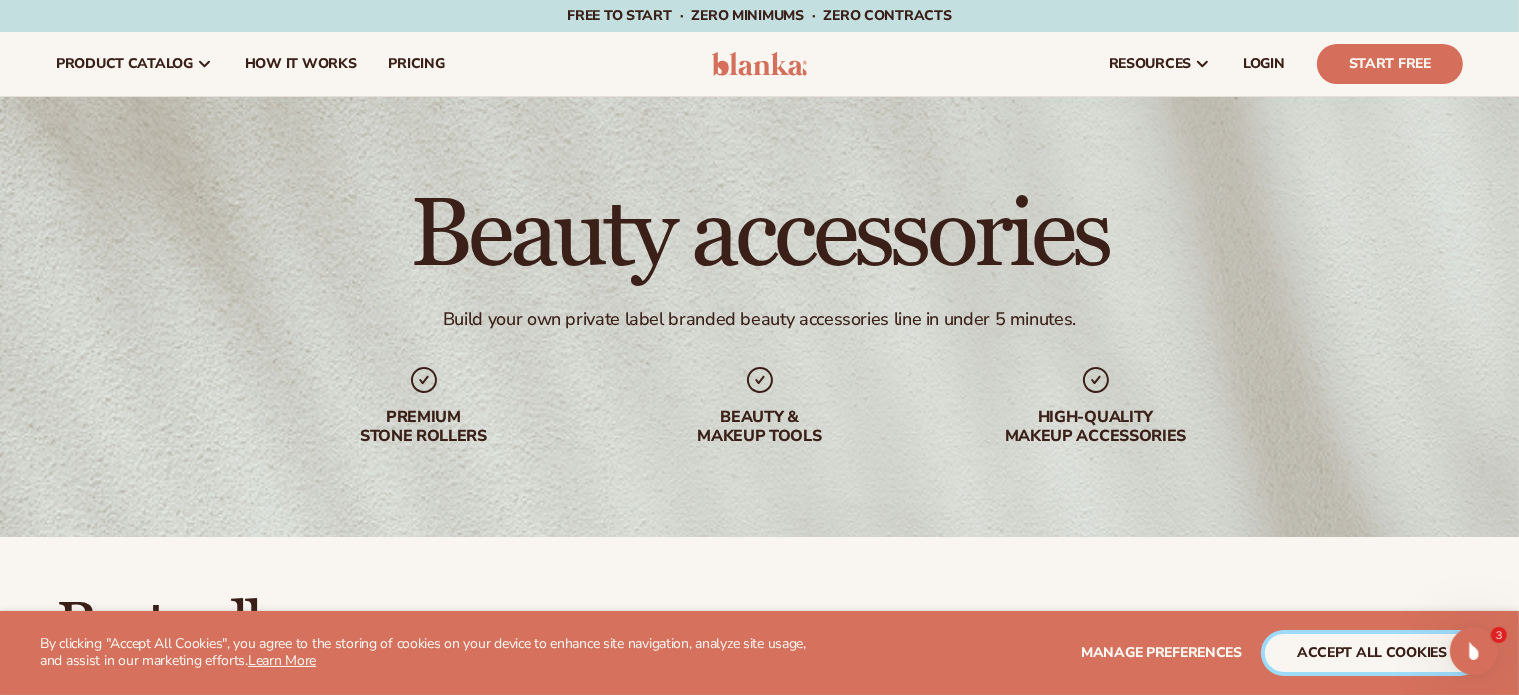 click on "accept all cookies" at bounding box center (1372, 653) 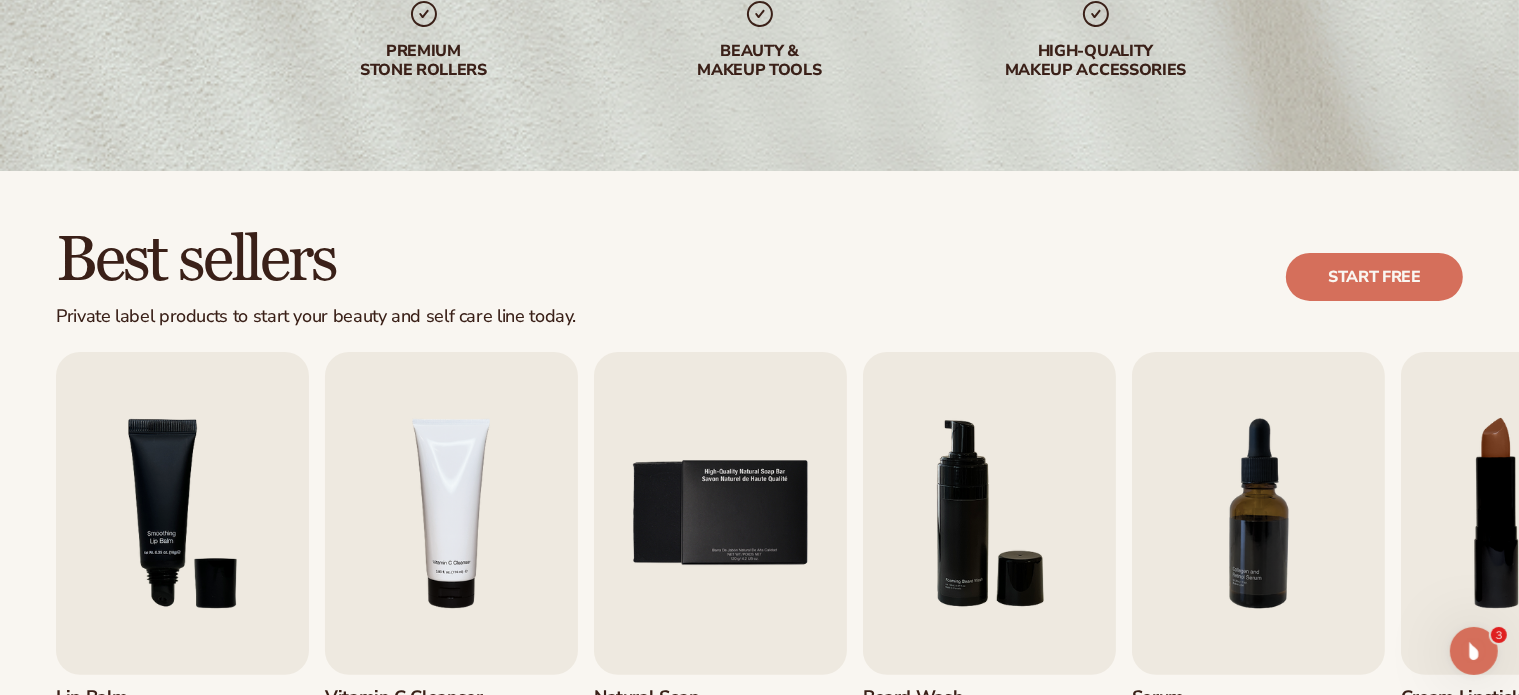 scroll, scrollTop: 733, scrollLeft: 0, axis: vertical 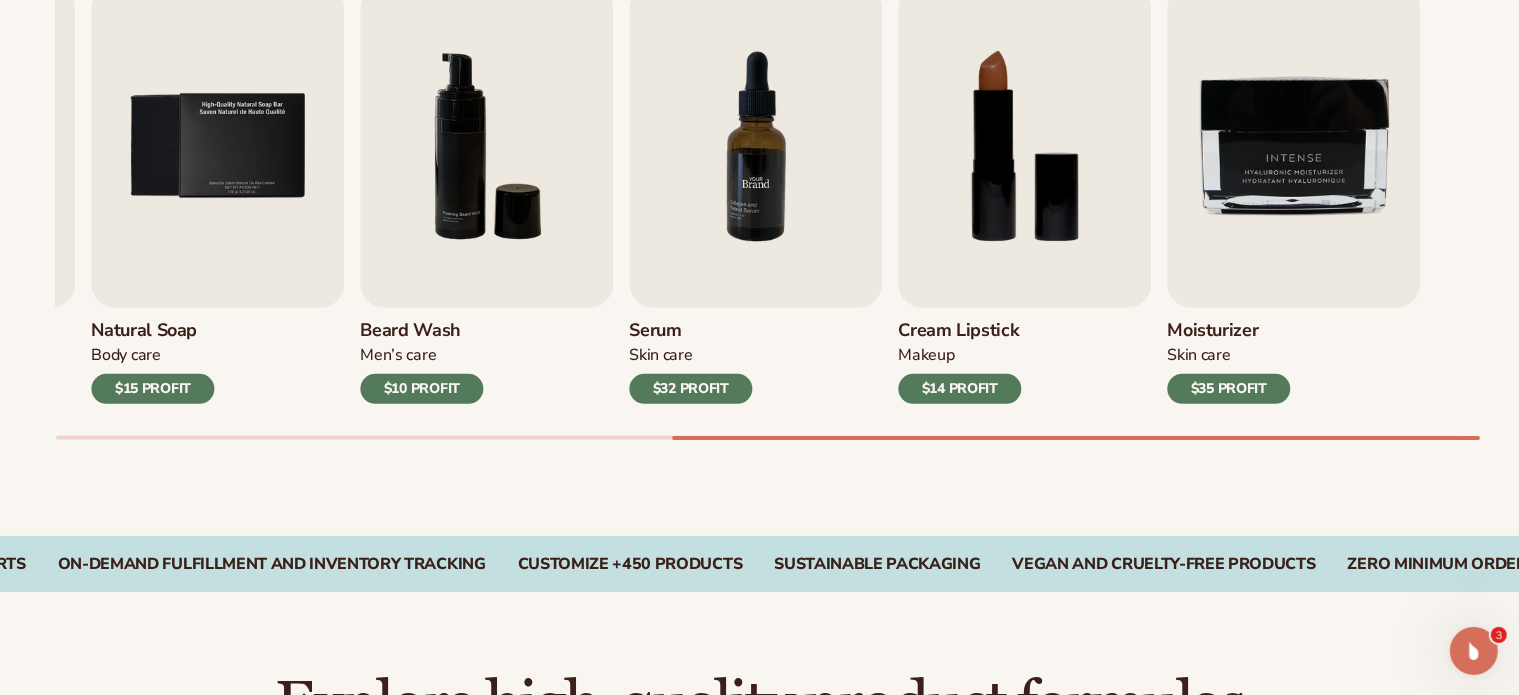 click on "Serum
Skin Care
$32 PROFIT" at bounding box center (755, 194) 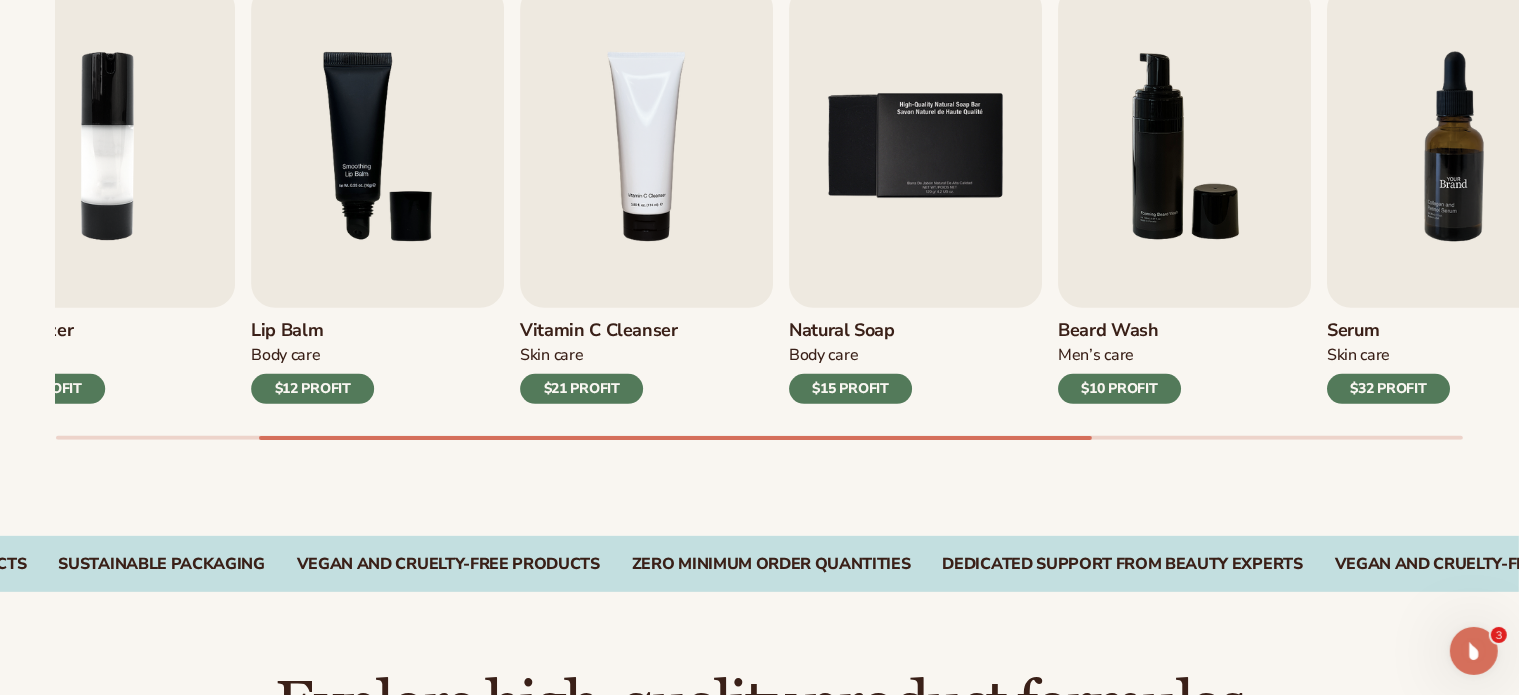 click on "WE USE COOKIES By clicking "Accept All Cookies", you agree to the storing of cookies on your device to enhance site navigation, analyze site usage,  and assist in our marketing efforts.  Learn More  Manage preferences accept all cookies DECLINE
Skip to content
Free to start · ZERO minimums · ZERO contracts ·
Free to start · ZERO minimums · ZERO contracts ·
Free to start · ZERO minimums · ZERO contracts ·
Free to start · ZERO minimums · ZERO contracts ·
Free to start · ZERO minimums · ZERO contracts ·
Free to start · ZERO minimums · ZERO contracts ·" at bounding box center (759, -386) 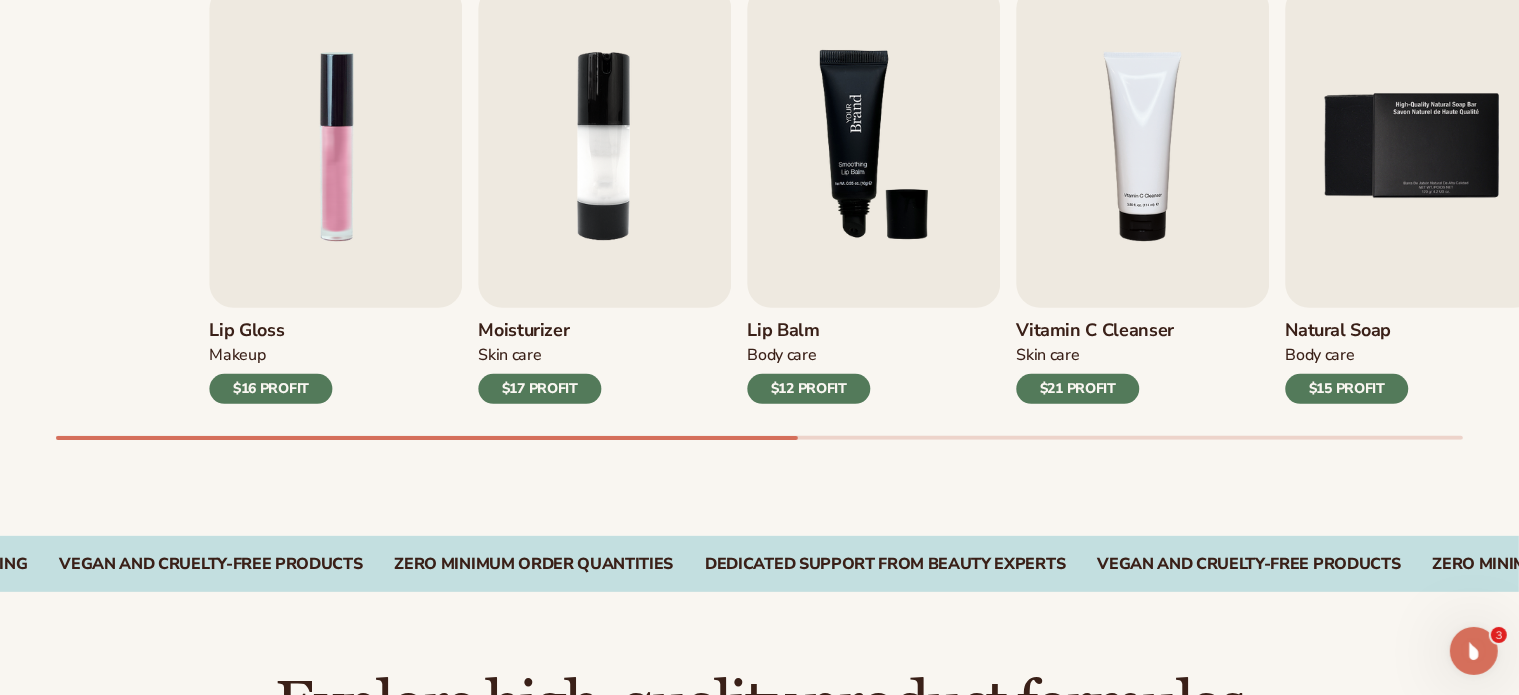click on "Lip Gloss
Makeup
$16 PROFIT
Moisturizer
Skin Care
$17 PROFIT
Lip Balm" at bounding box center (912, 194) 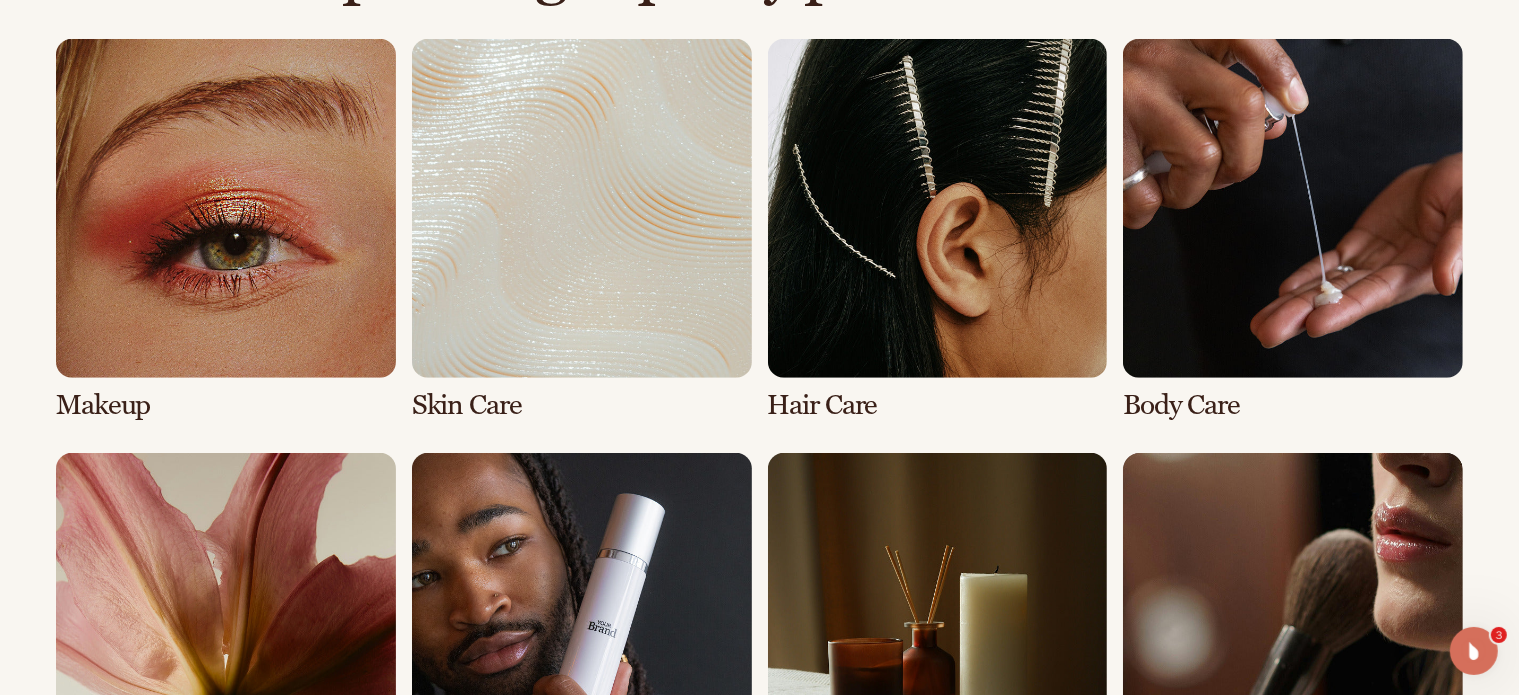 scroll, scrollTop: 1833, scrollLeft: 0, axis: vertical 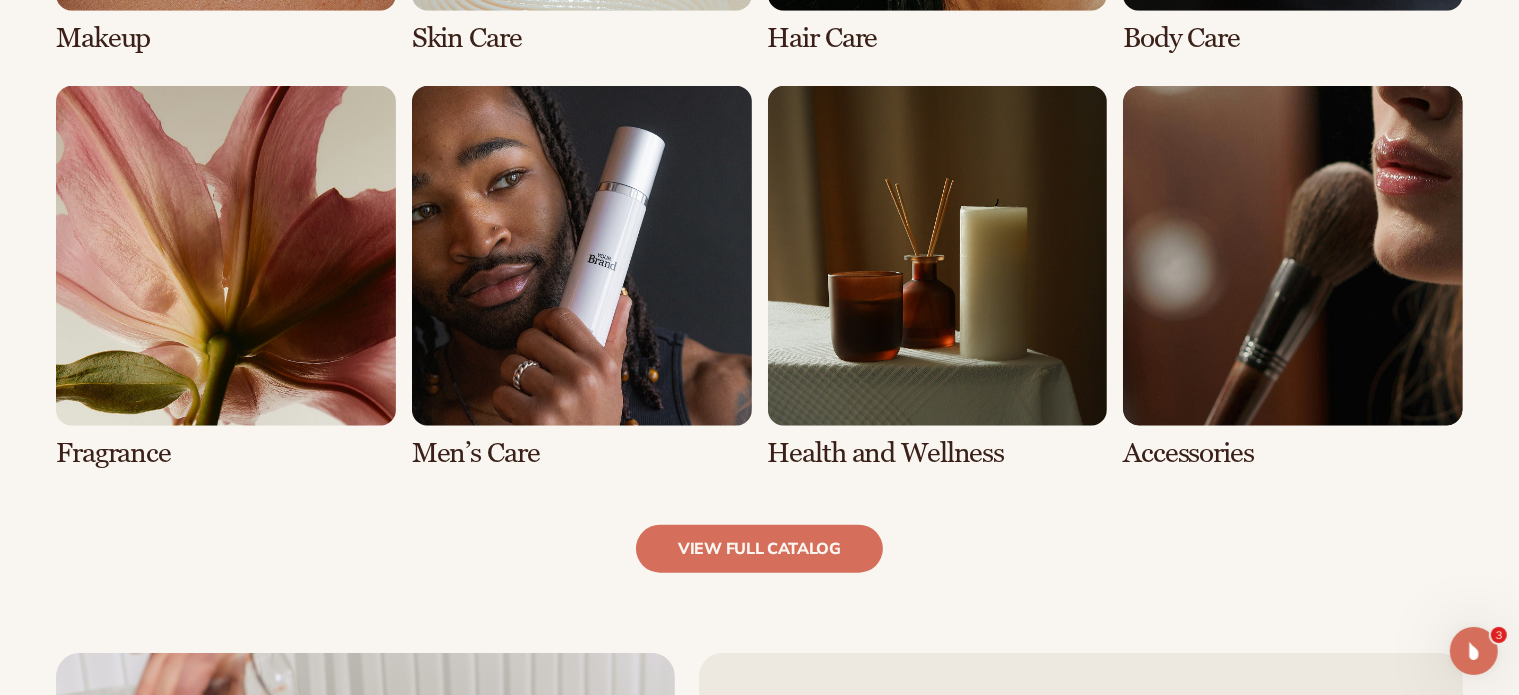click at bounding box center [938, 277] 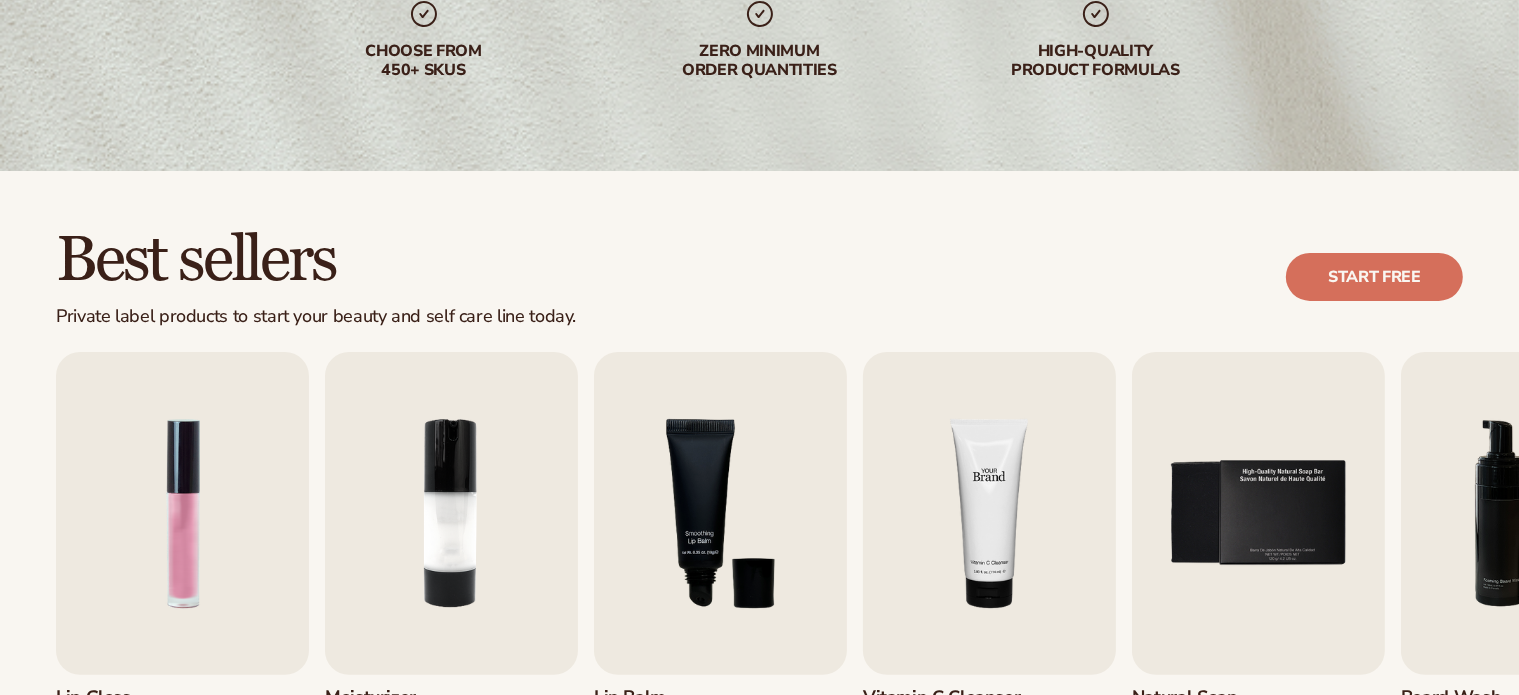 scroll, scrollTop: 366, scrollLeft: 0, axis: vertical 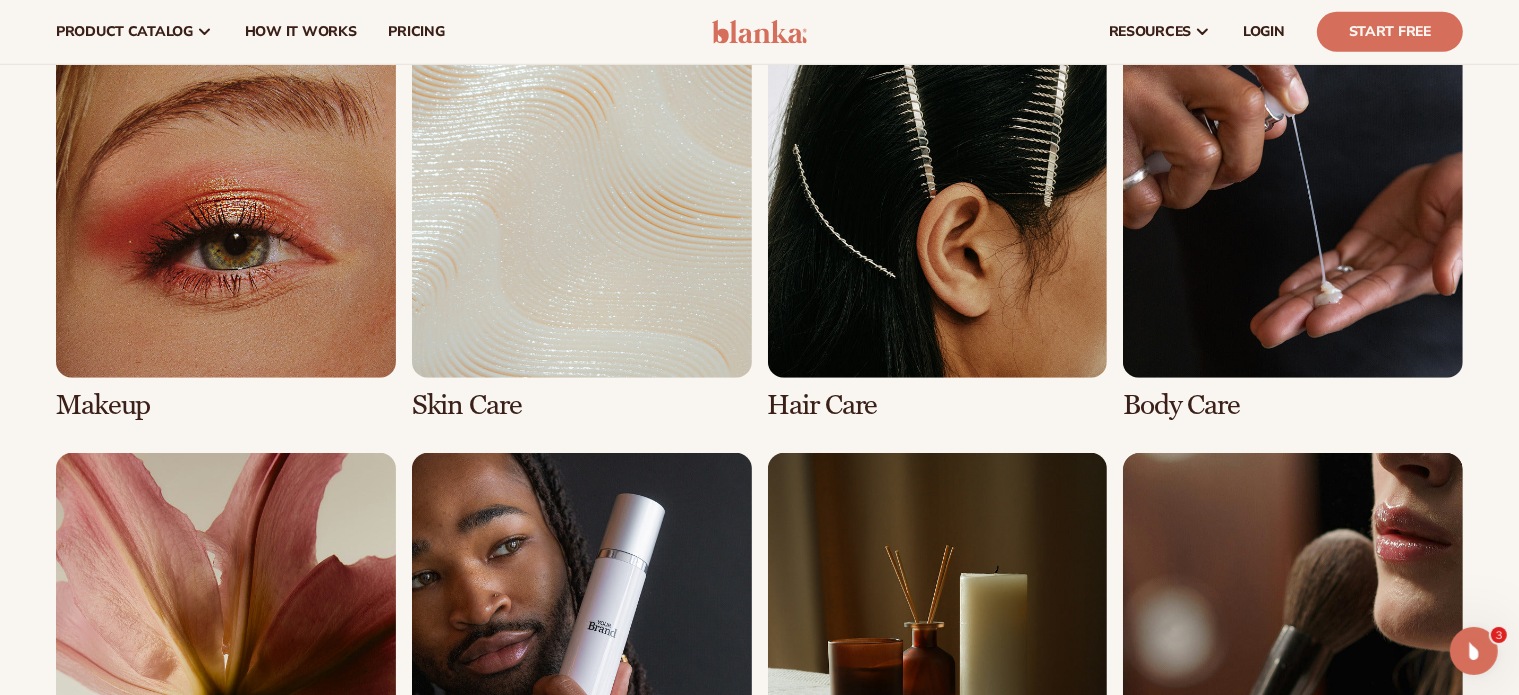 click at bounding box center [1293, 230] 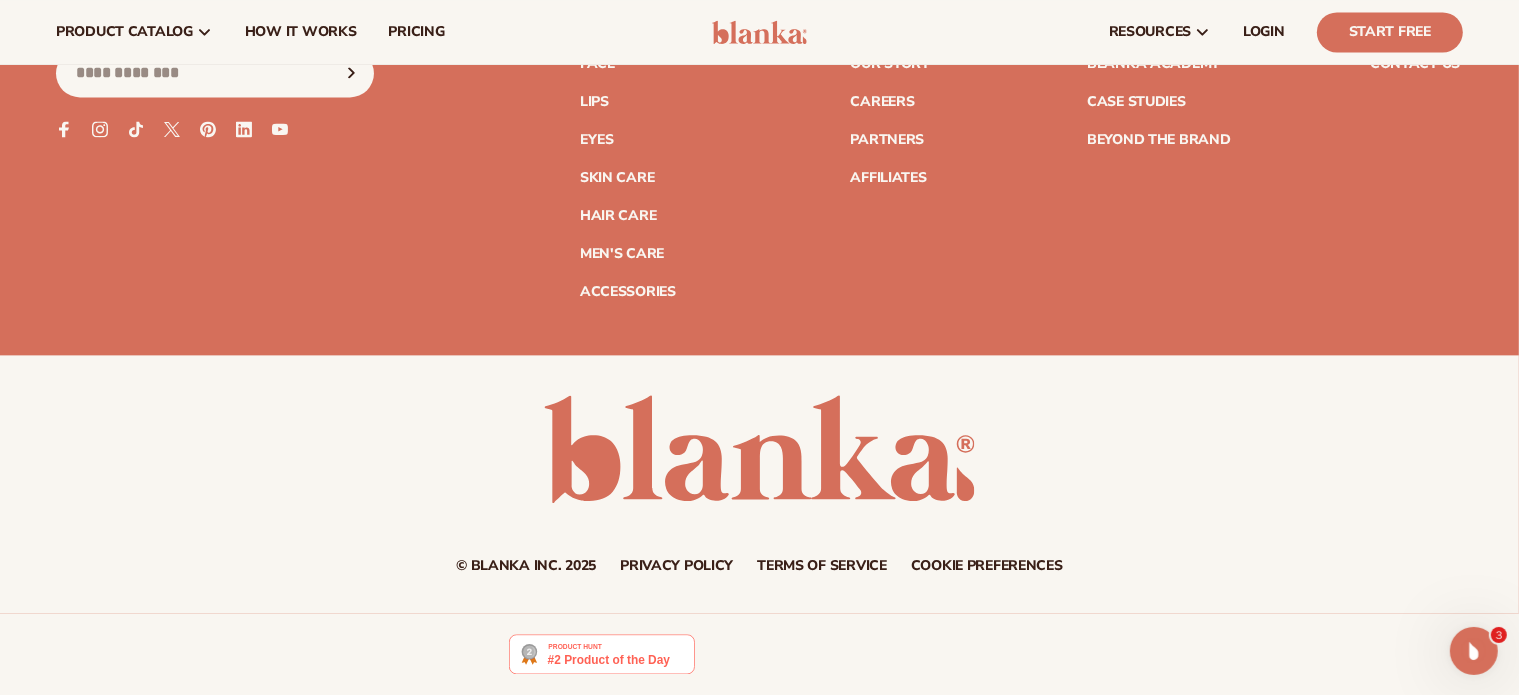 scroll, scrollTop: 4044, scrollLeft: 0, axis: vertical 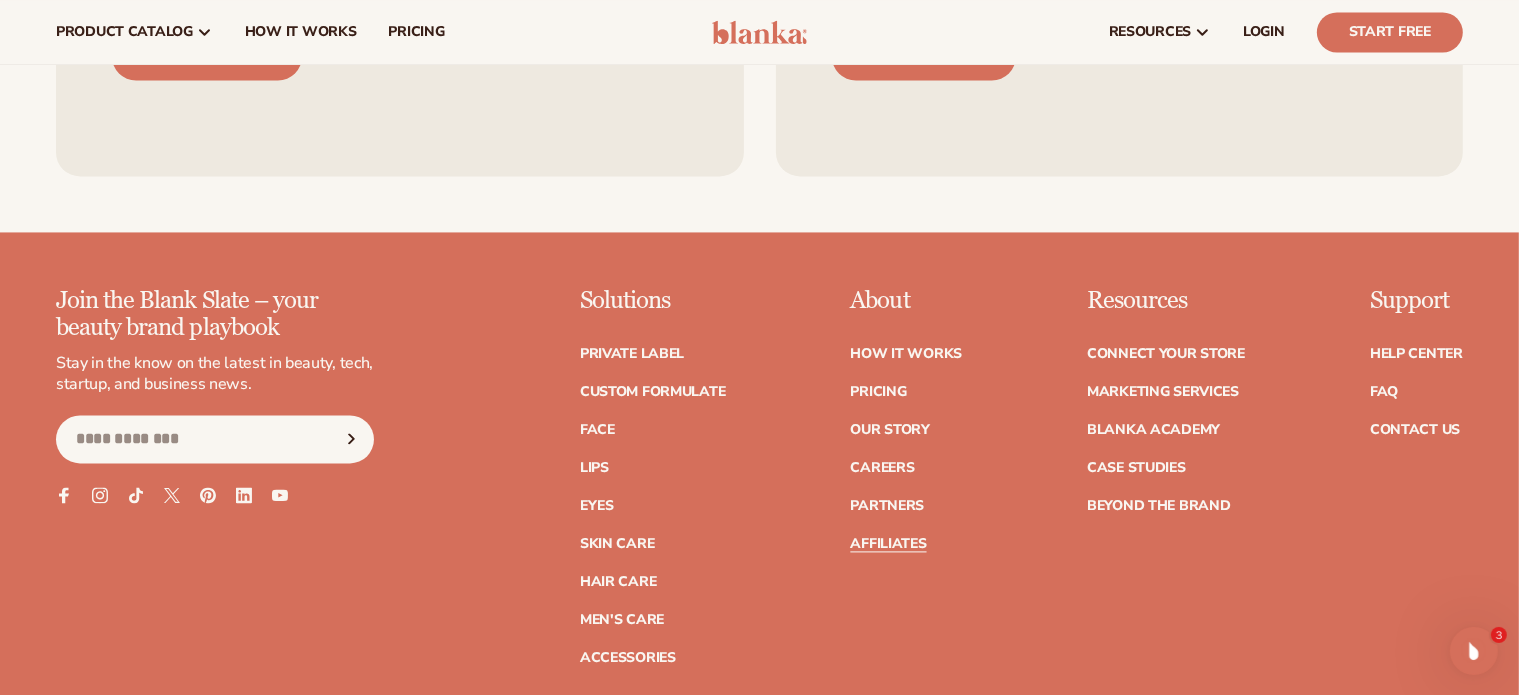 click on "Affiliates" at bounding box center [888, 544] 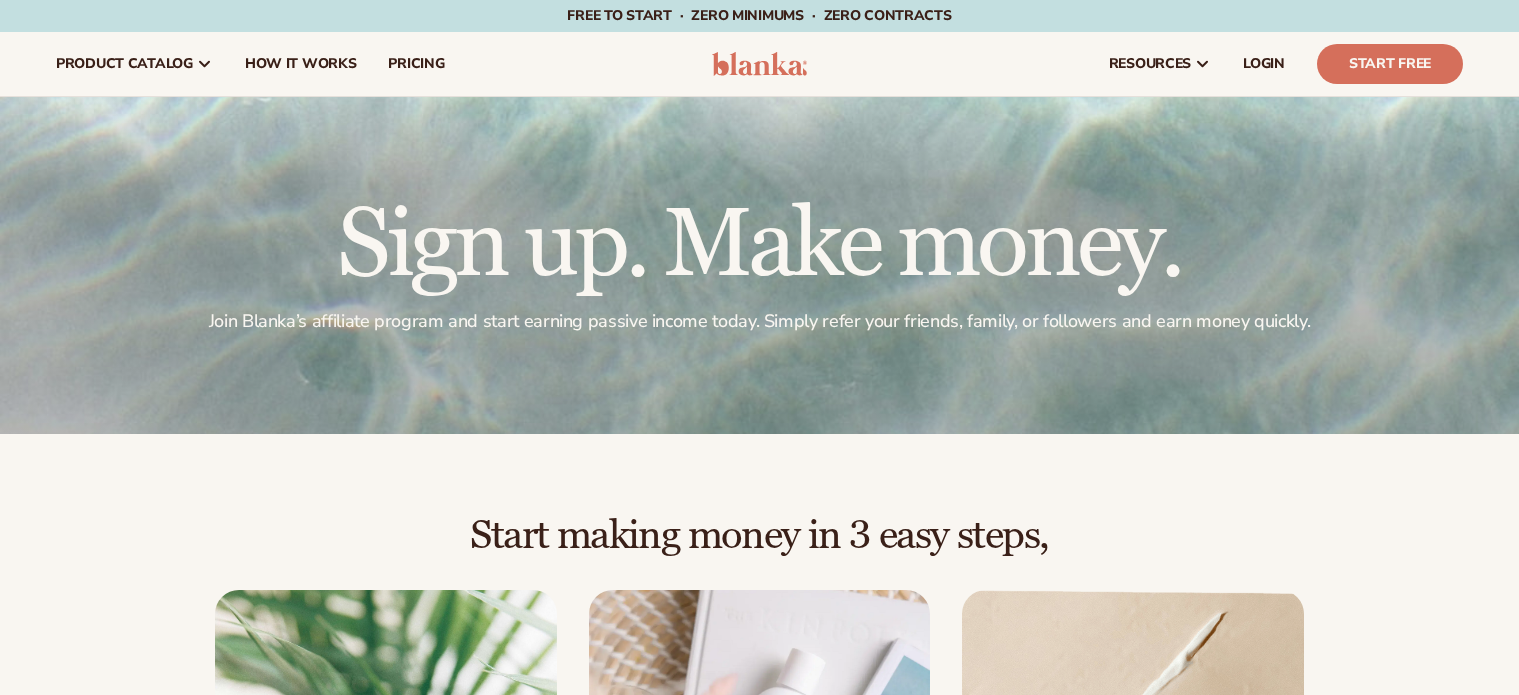 scroll, scrollTop: 0, scrollLeft: 0, axis: both 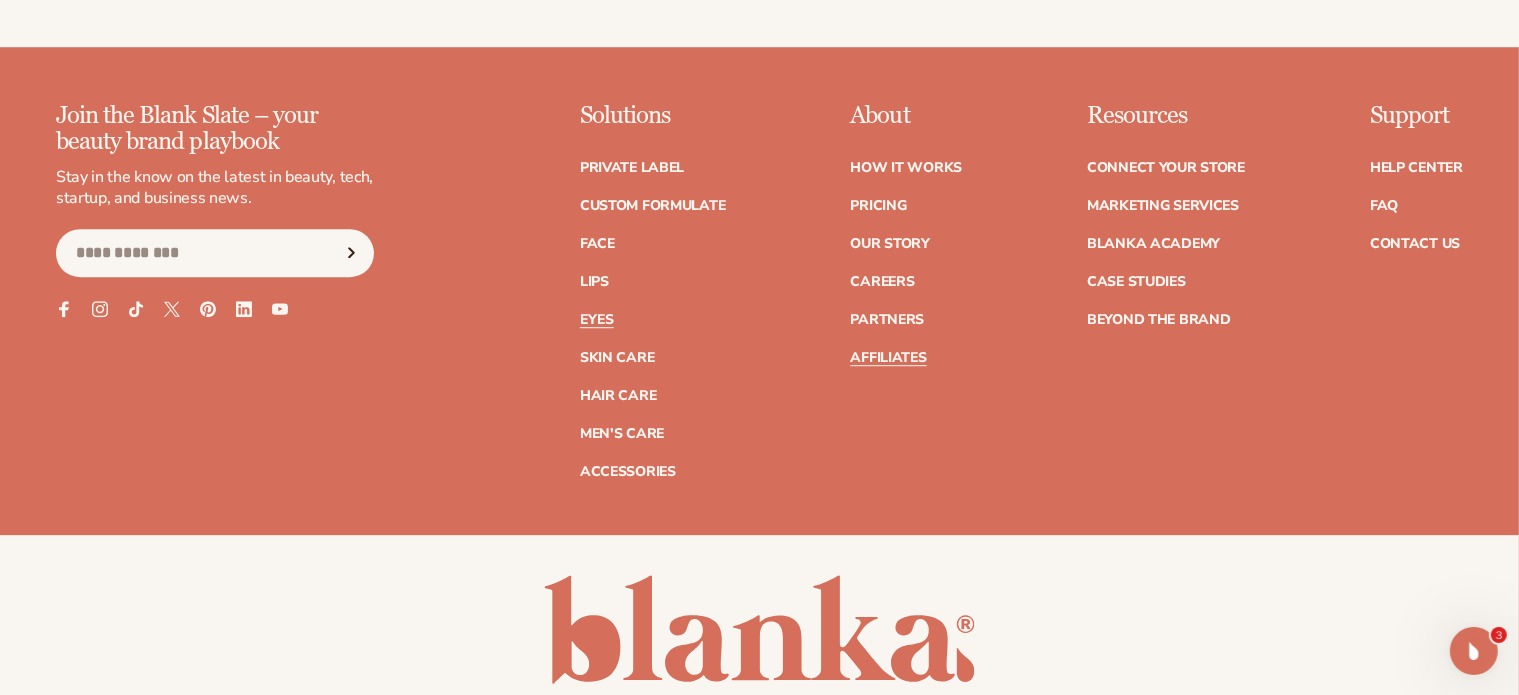 click on "Eyes" at bounding box center [597, 320] 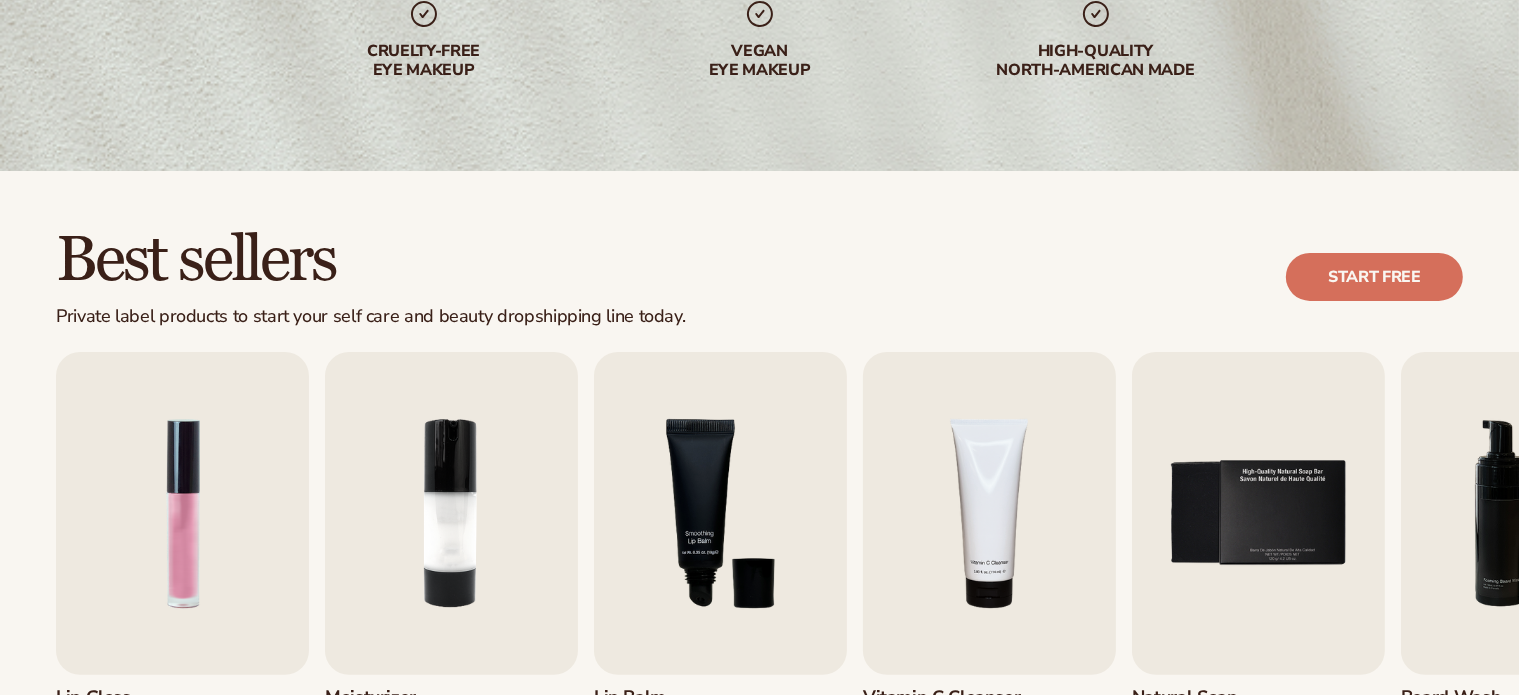 scroll, scrollTop: 733, scrollLeft: 0, axis: vertical 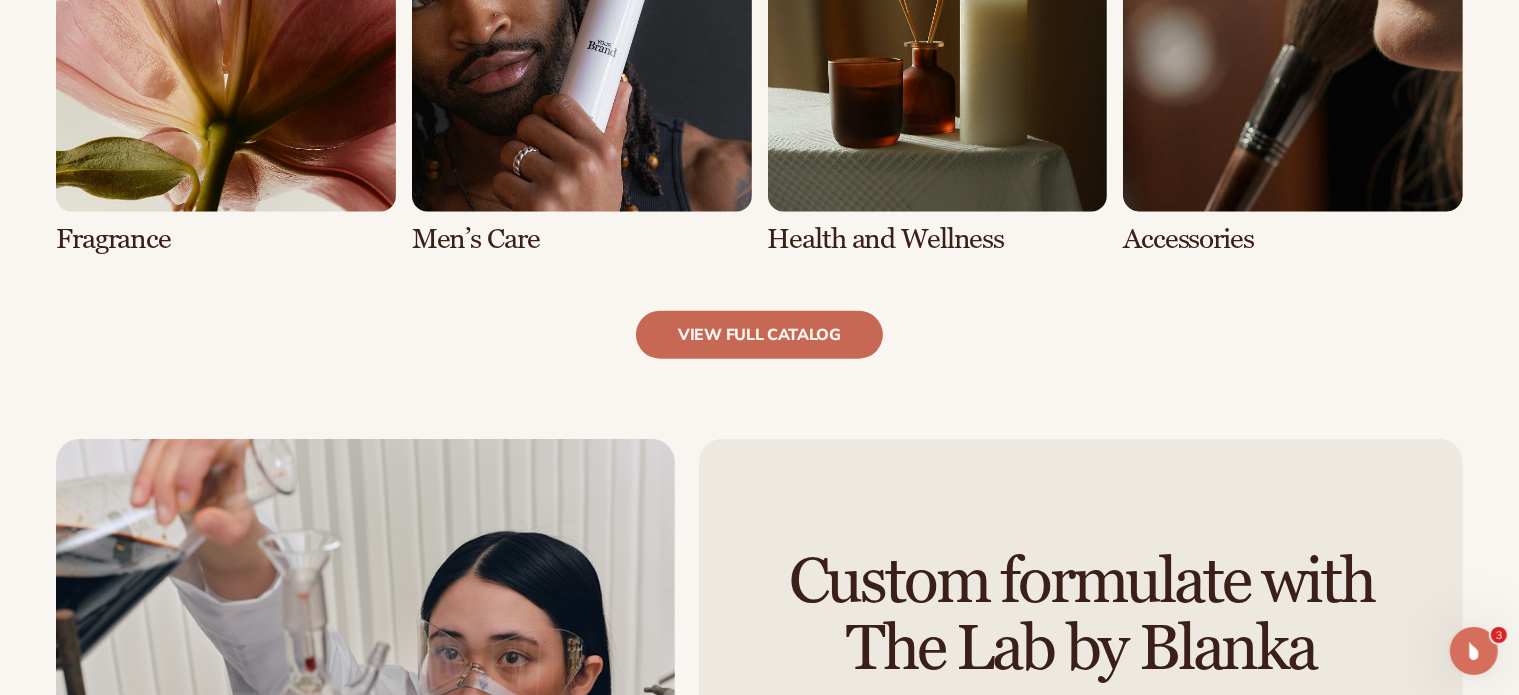 click on "view full catalog" at bounding box center (759, 335) 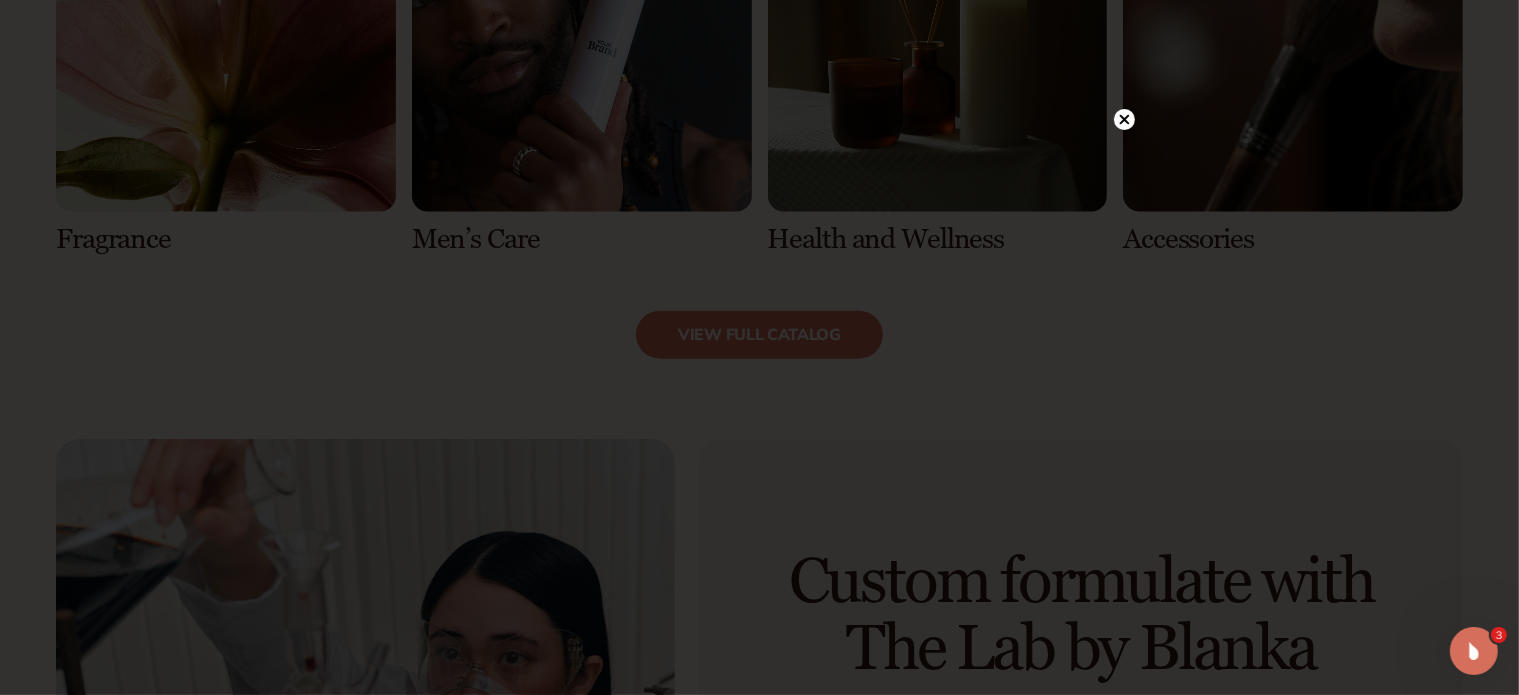 click 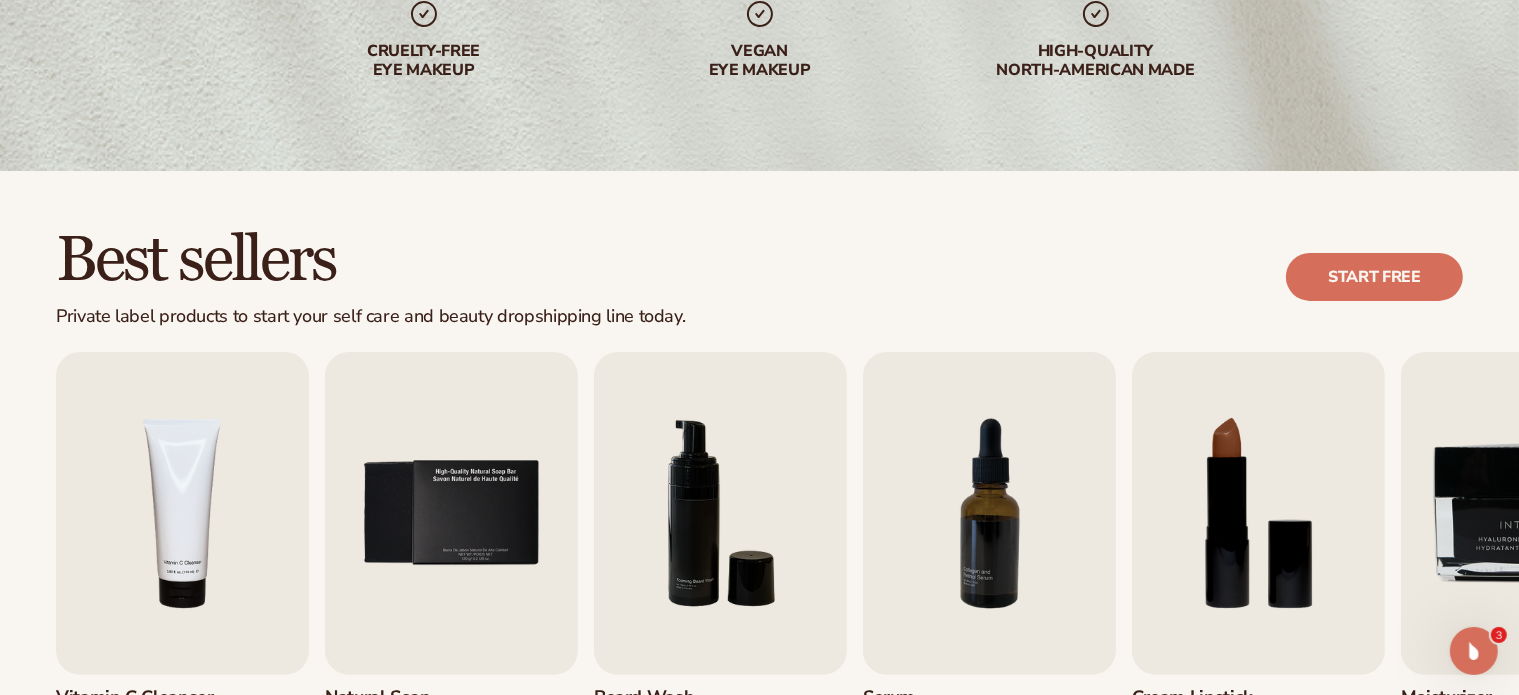 scroll, scrollTop: 733, scrollLeft: 0, axis: vertical 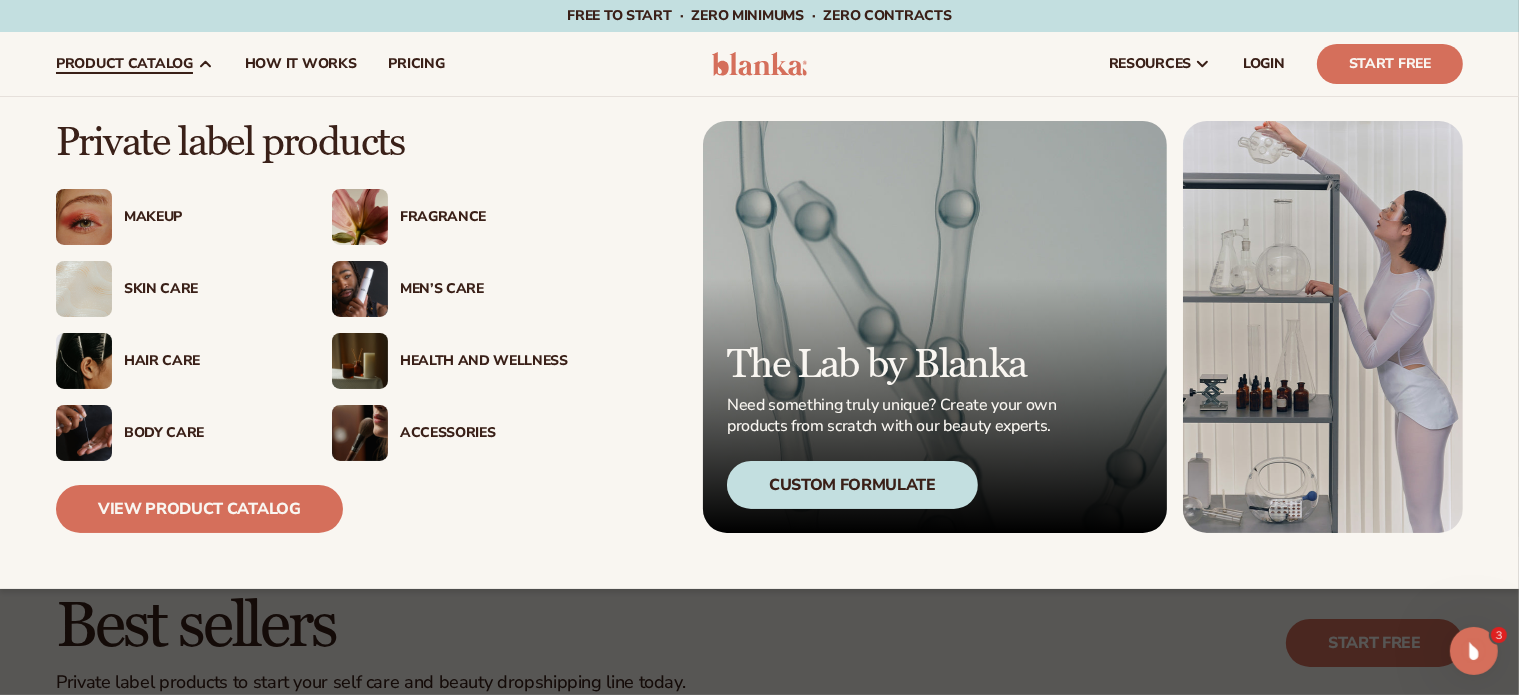 click on "Custom Formulate" at bounding box center (852, 485) 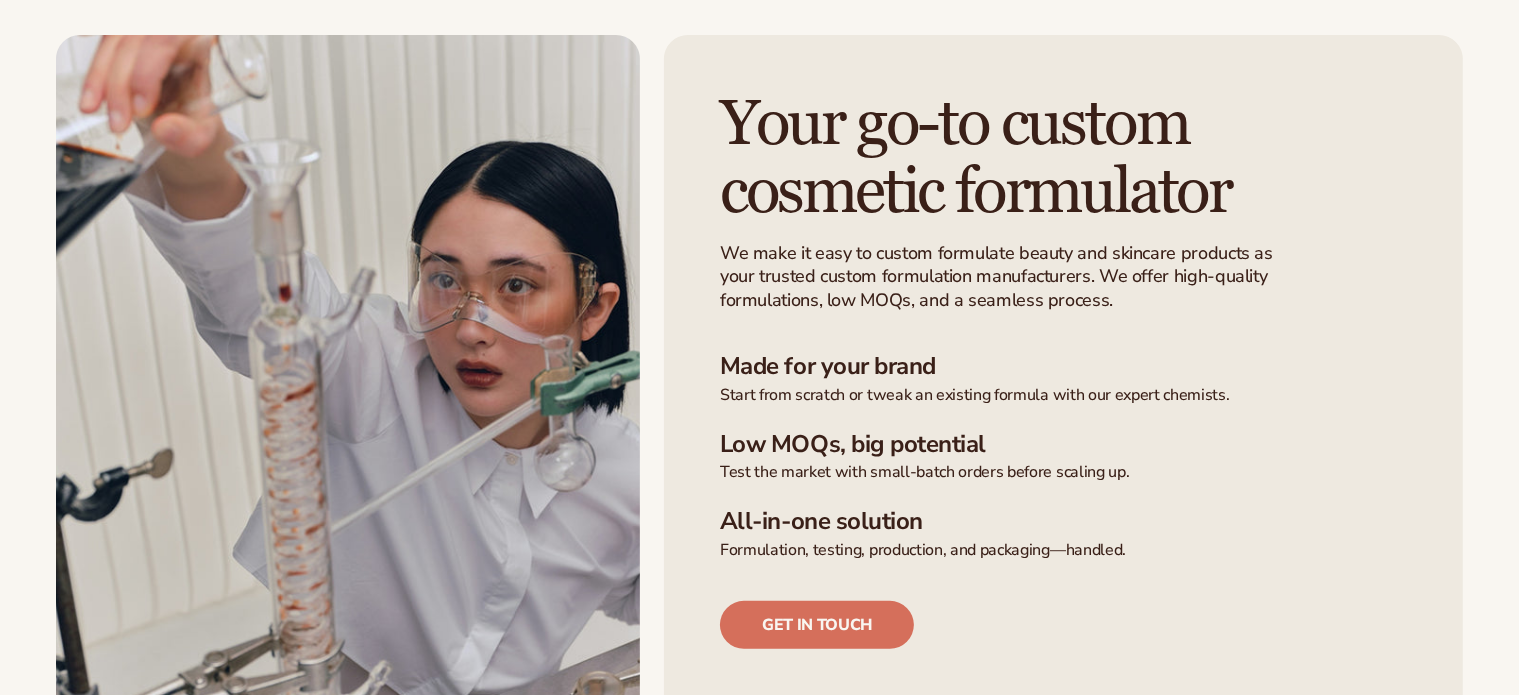 scroll, scrollTop: 733, scrollLeft: 0, axis: vertical 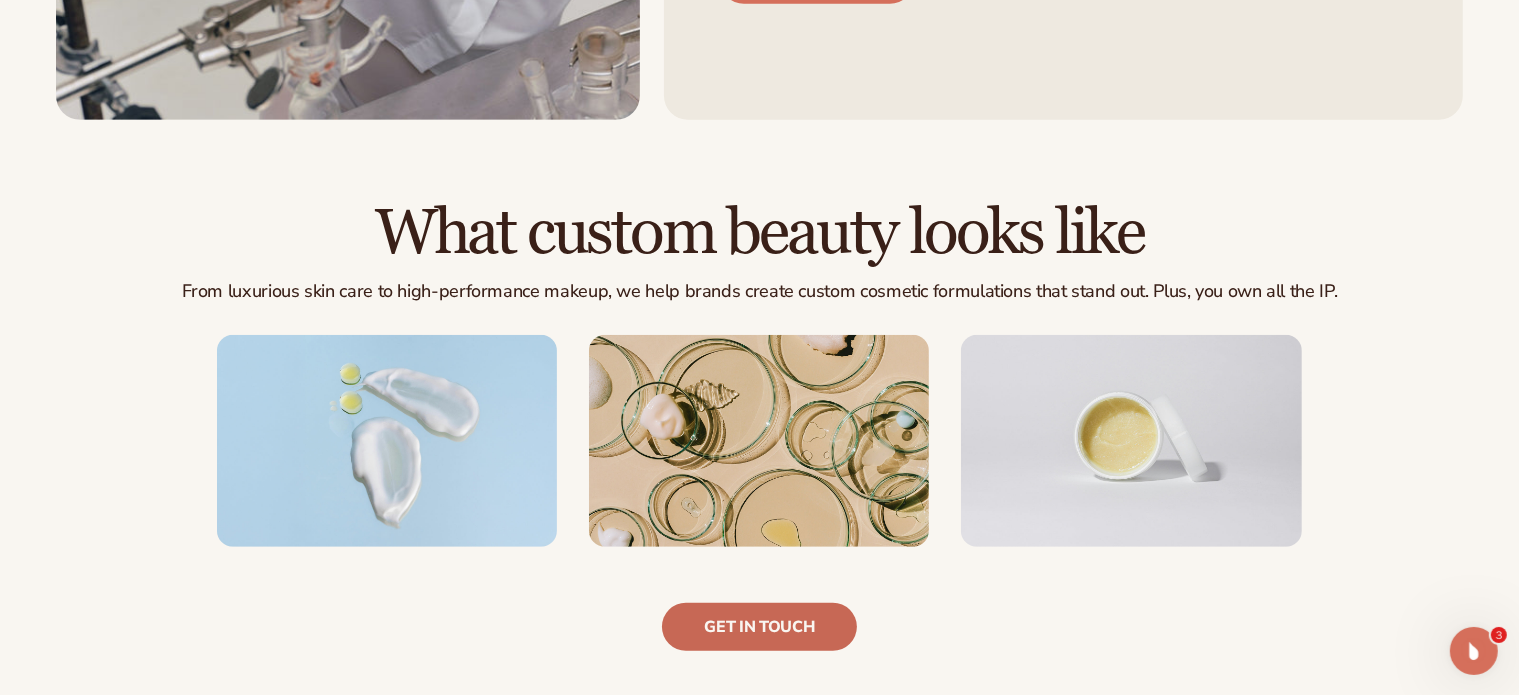 click on "Get in touch" at bounding box center [759, 627] 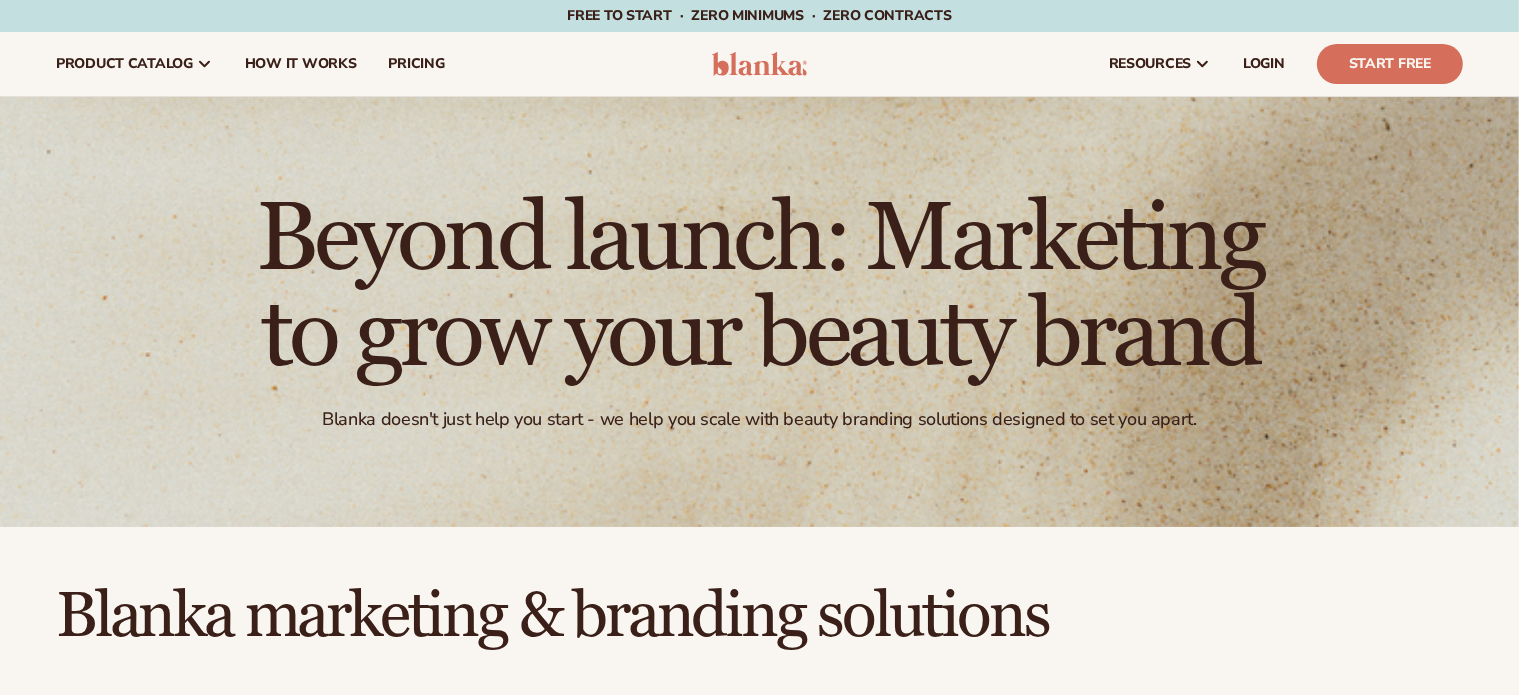 scroll, scrollTop: 366, scrollLeft: 0, axis: vertical 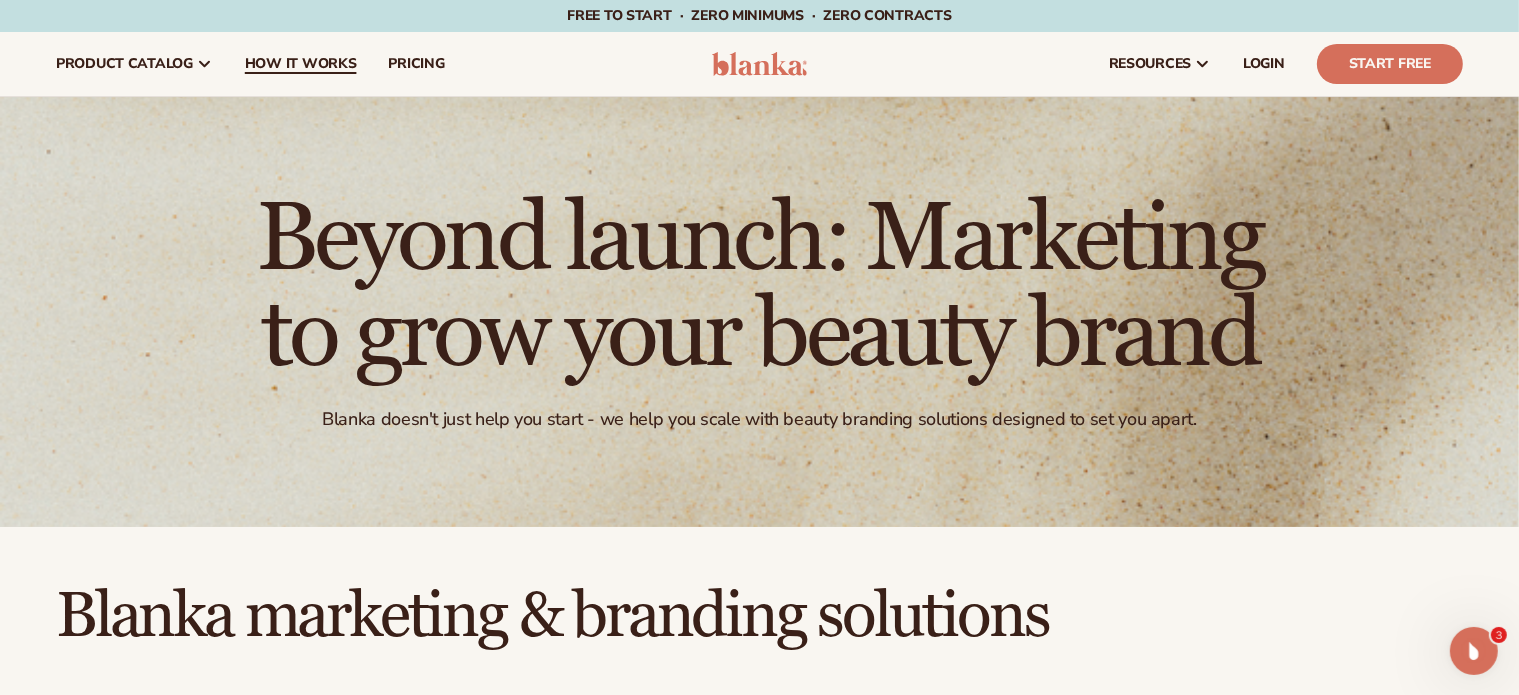 click on "How It Works" at bounding box center [301, 64] 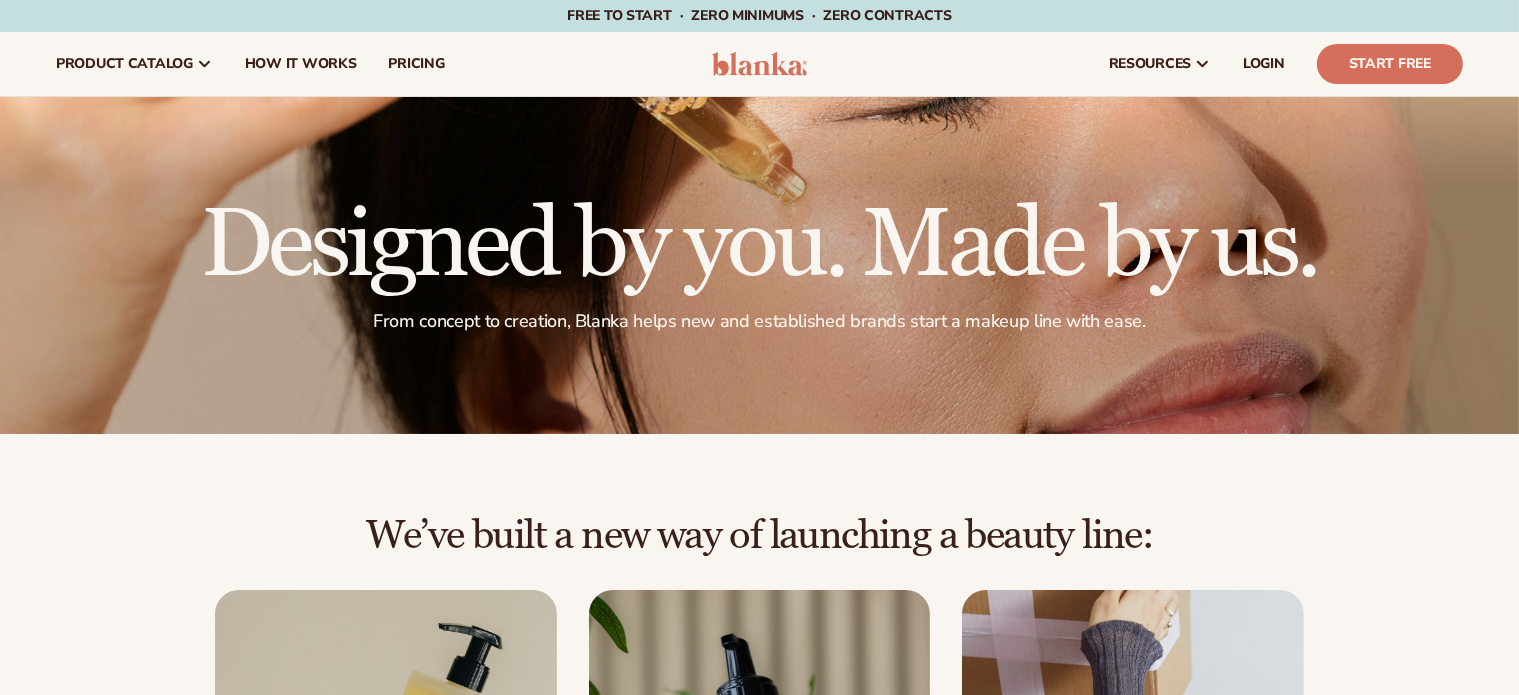 scroll, scrollTop: 366, scrollLeft: 0, axis: vertical 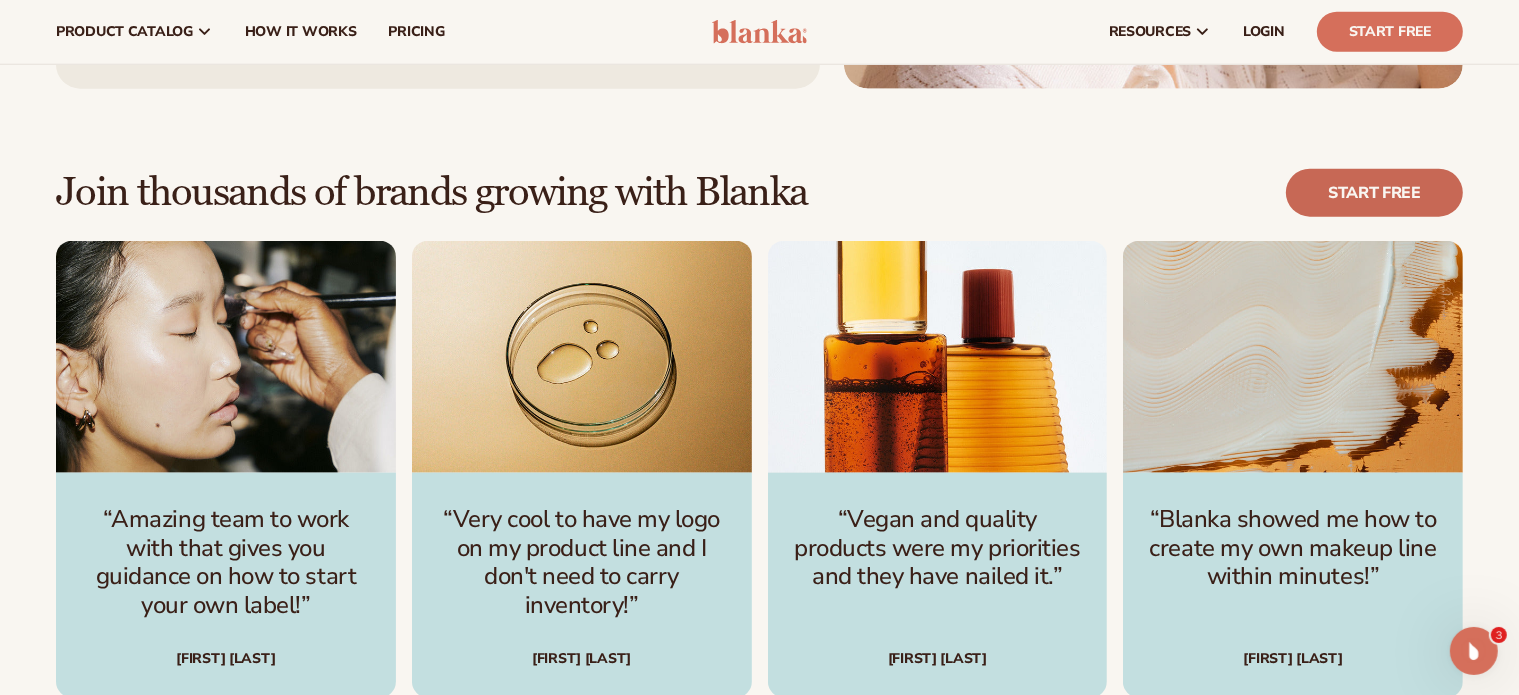 click on "Start free" at bounding box center (1374, 193) 